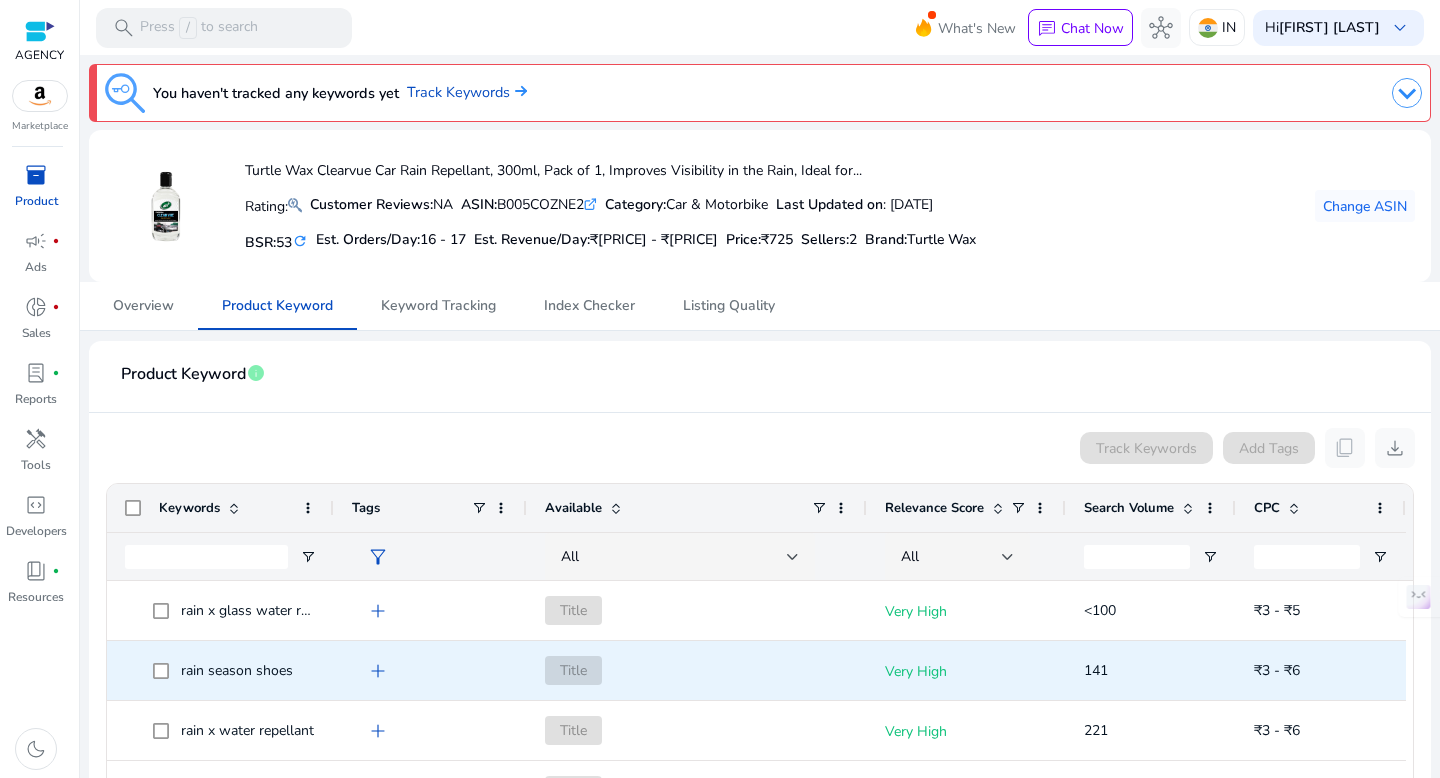 scroll, scrollTop: 0, scrollLeft: 0, axis: both 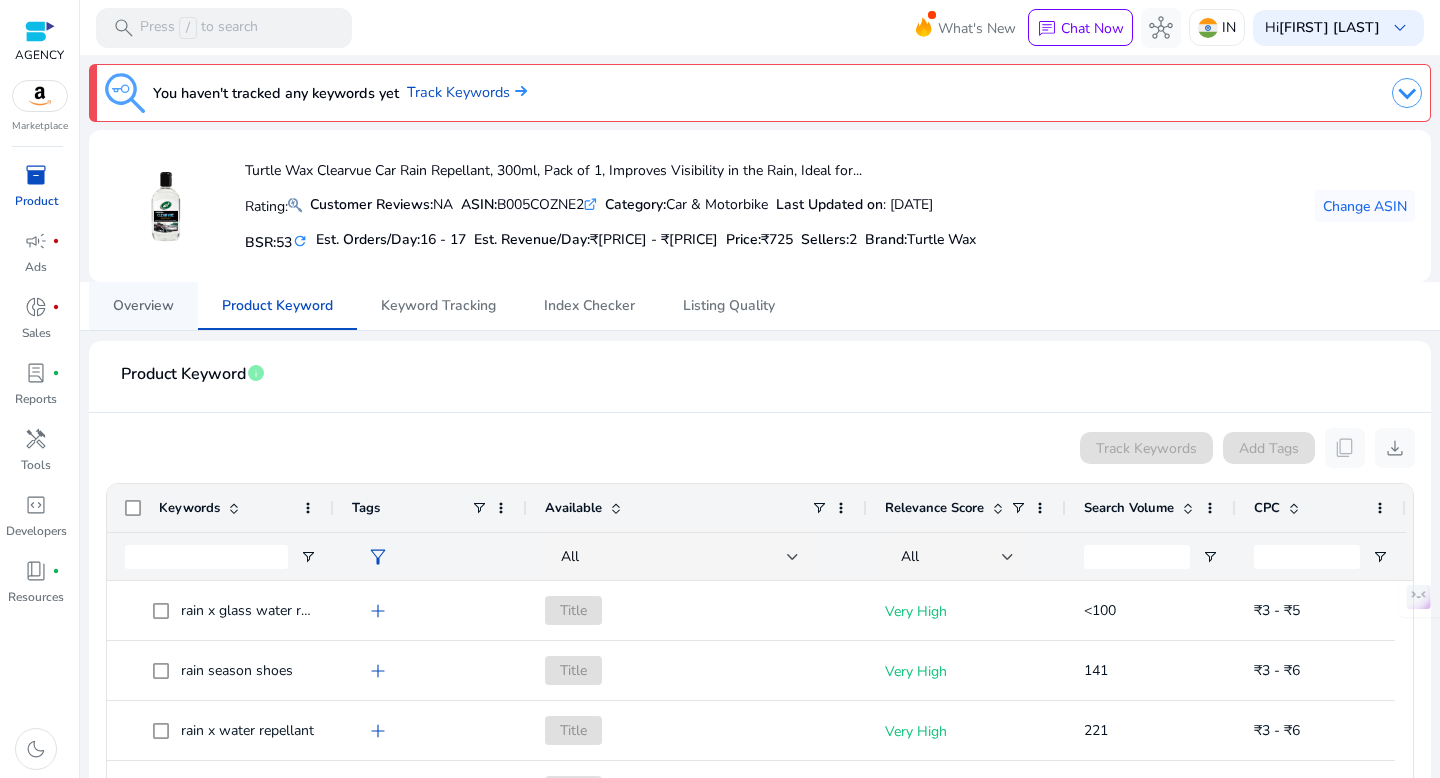 click on "Overview" at bounding box center [143, 306] 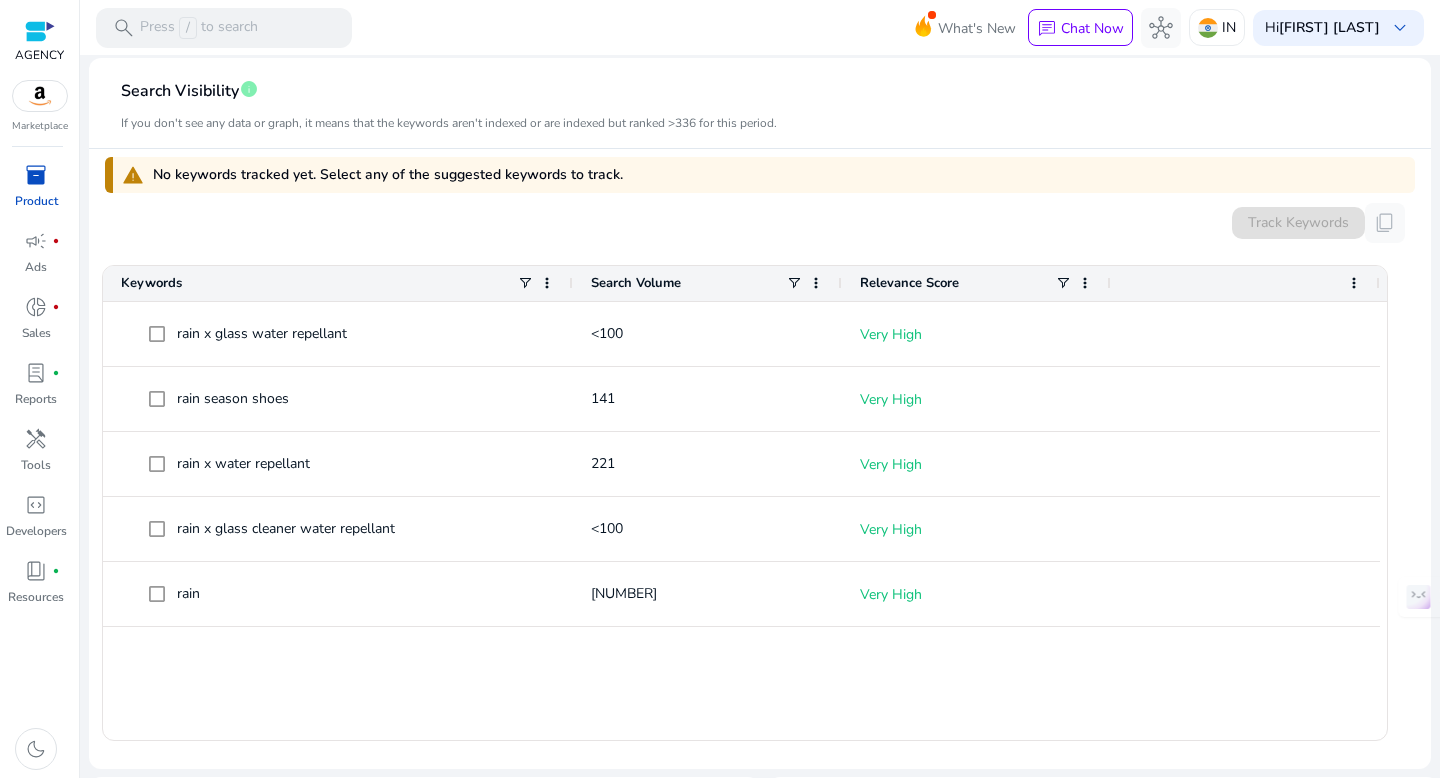 scroll, scrollTop: 564, scrollLeft: 0, axis: vertical 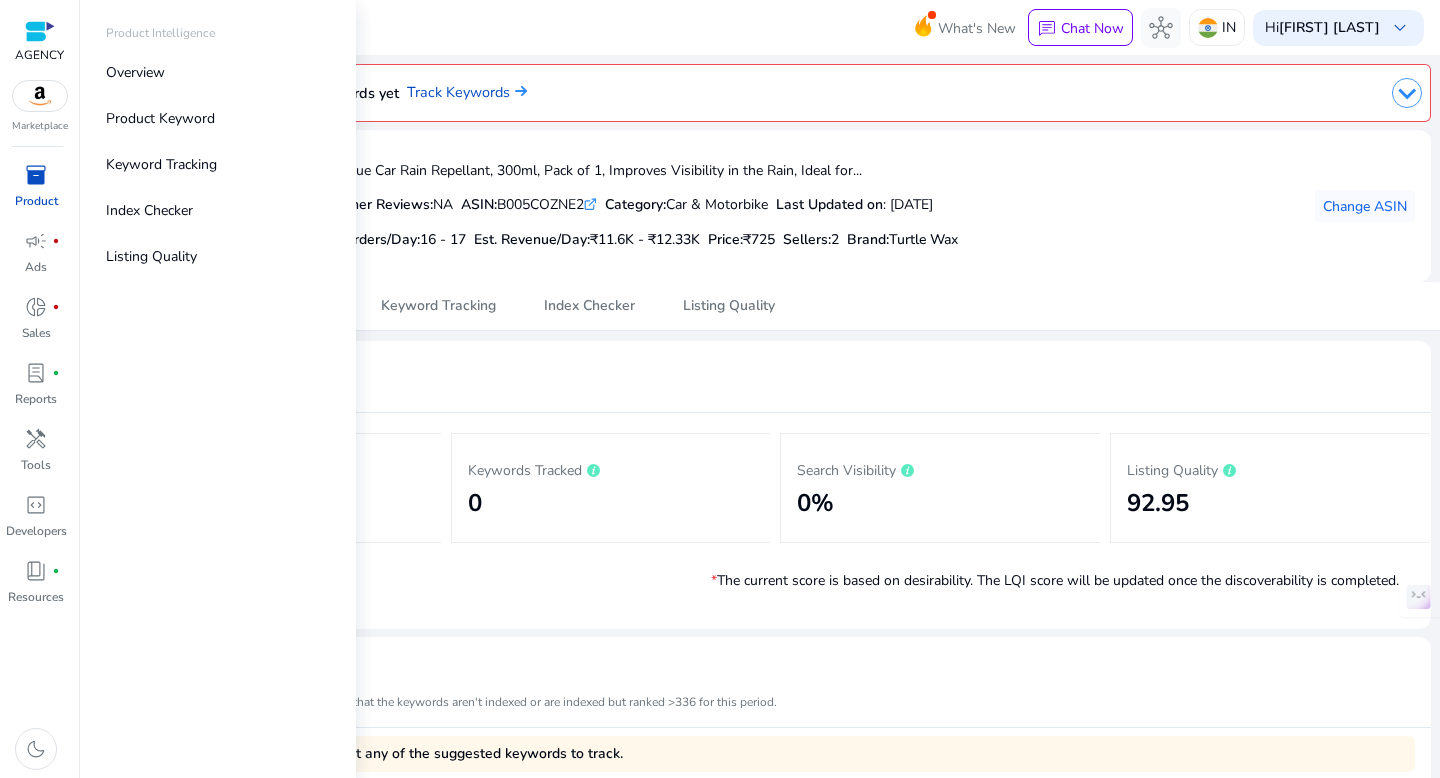 click on "Product" at bounding box center (36, 201) 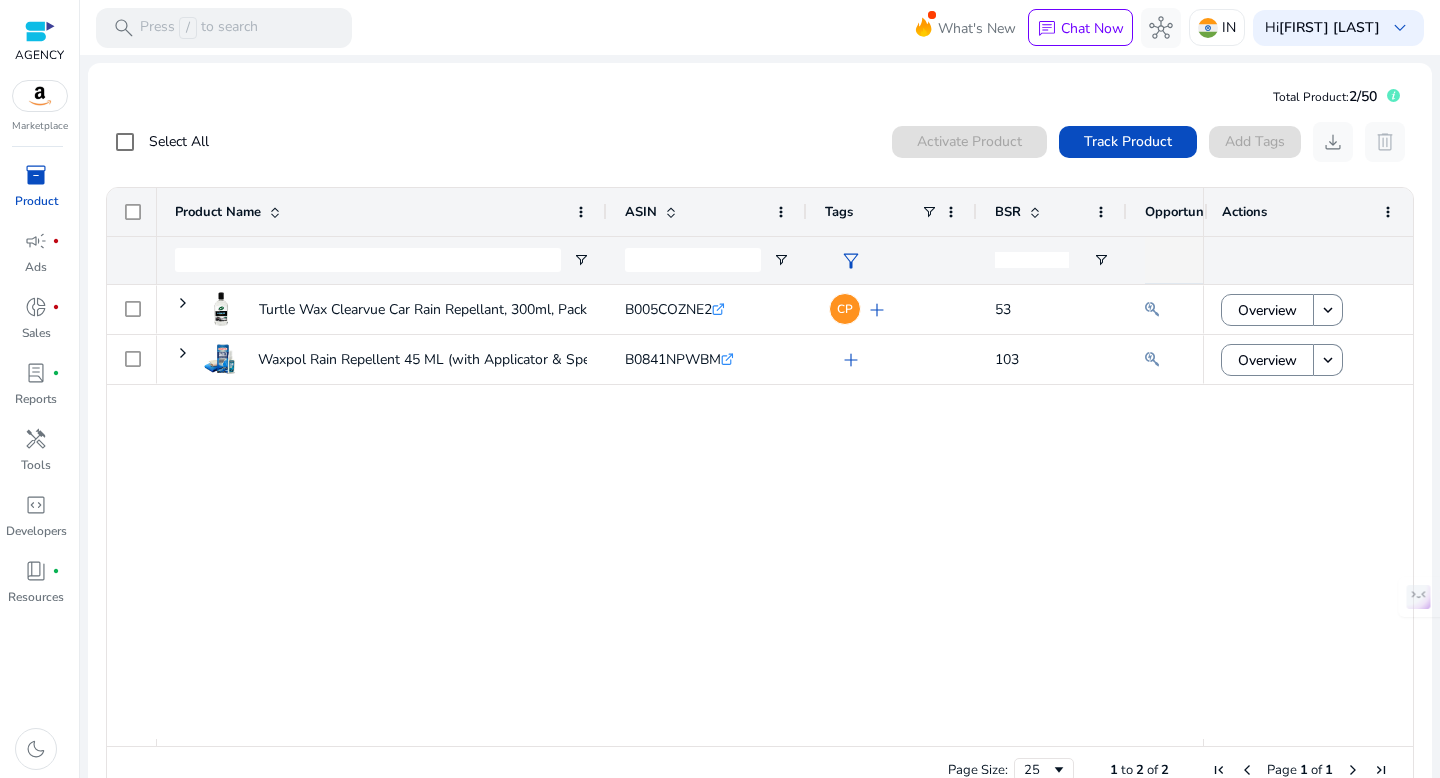 click on "Select All  0  products selected Activate Product Track Product  Add Tags   download   delete" 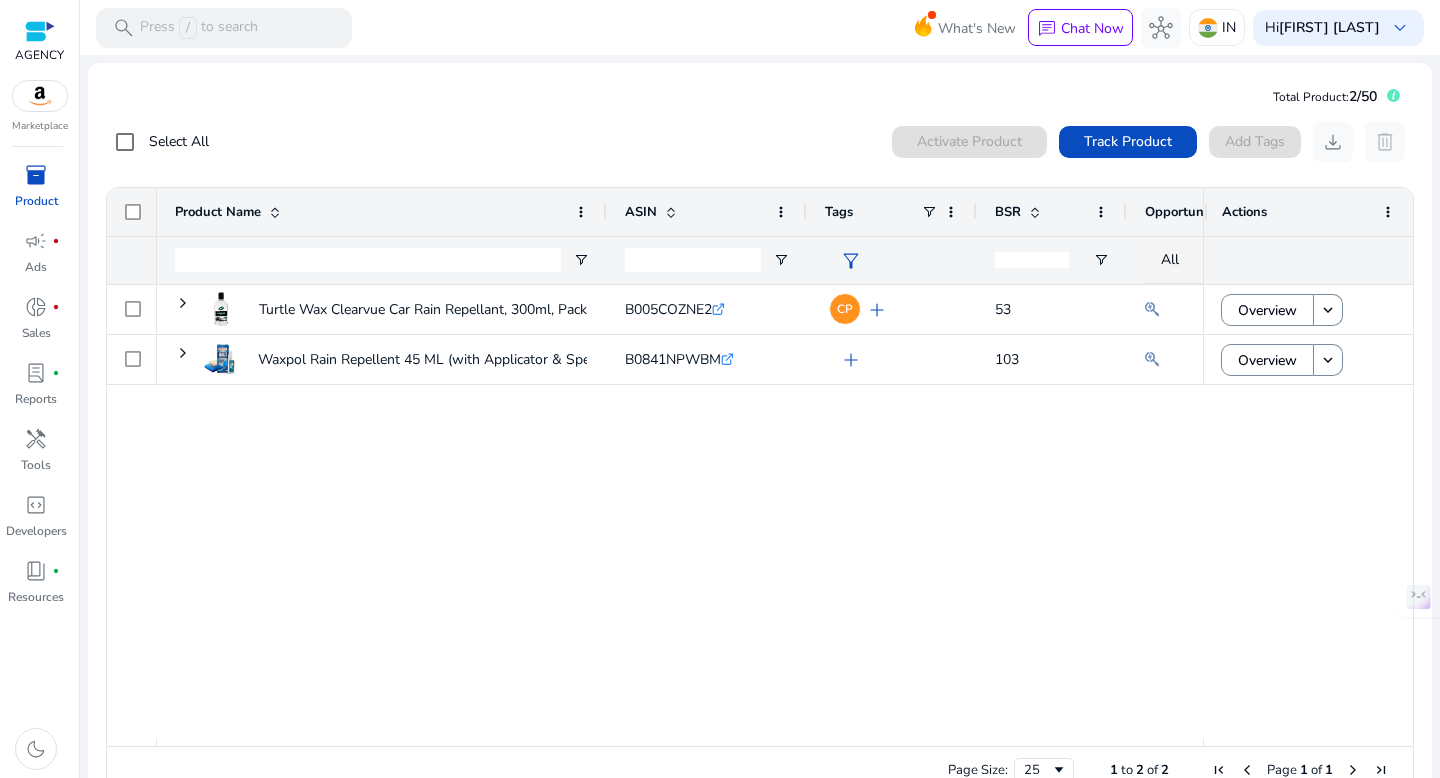 click 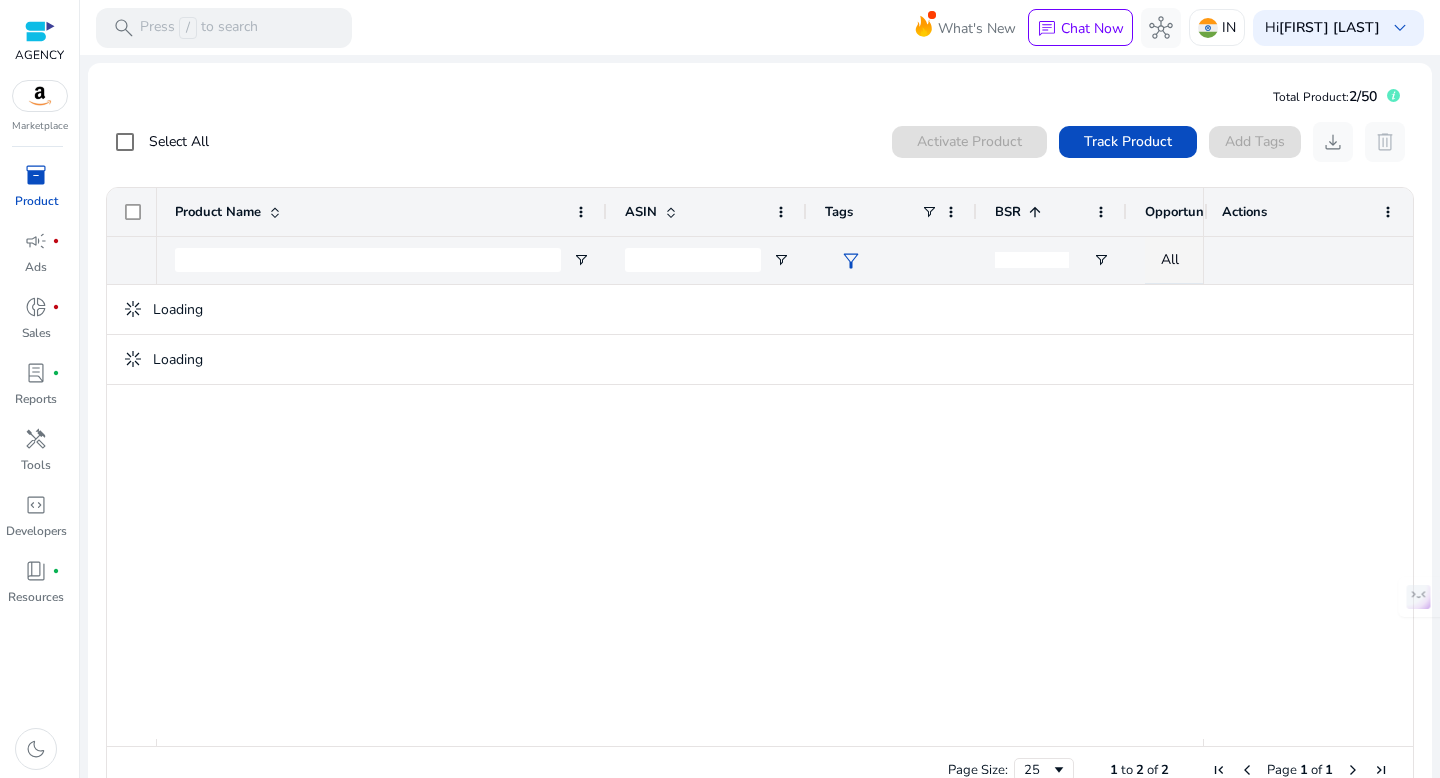 click 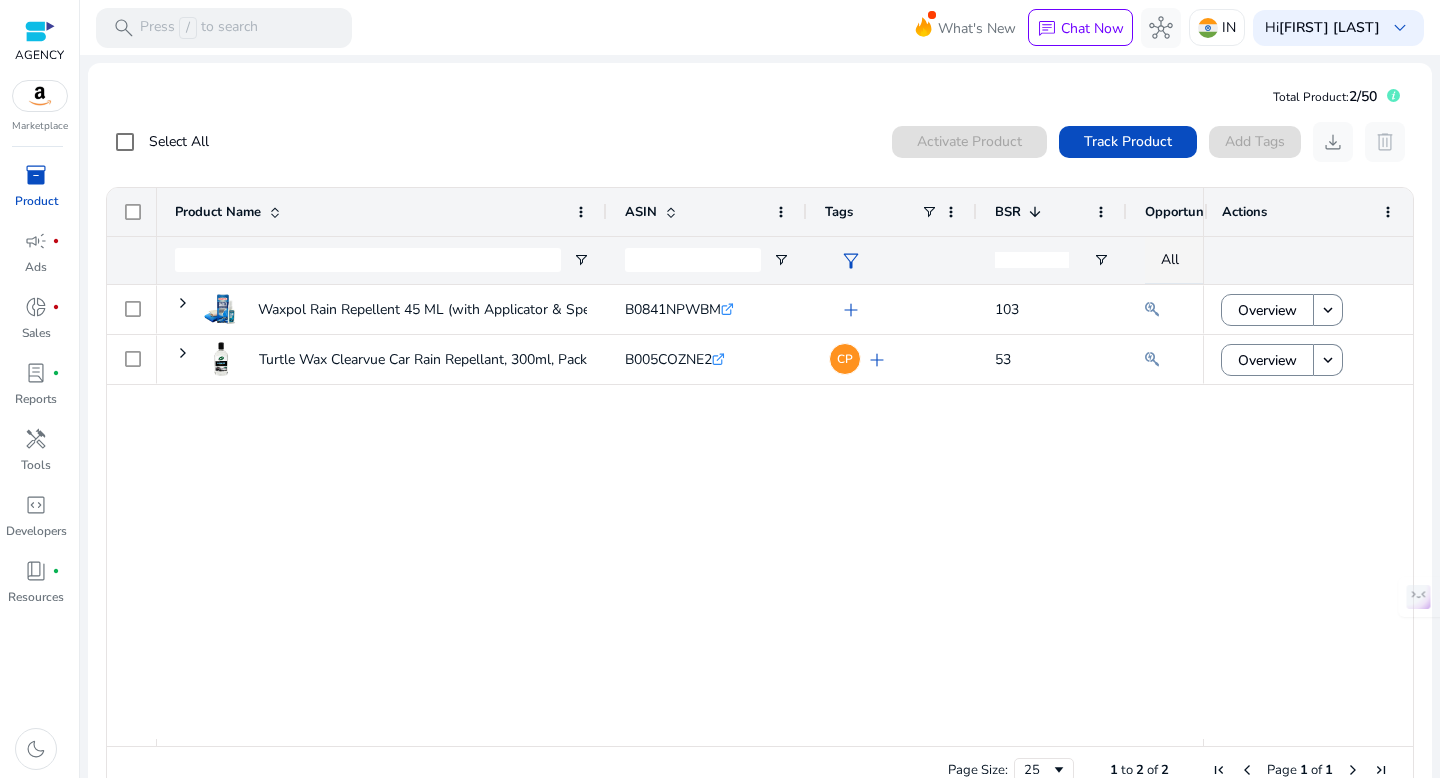 click on "BSR" 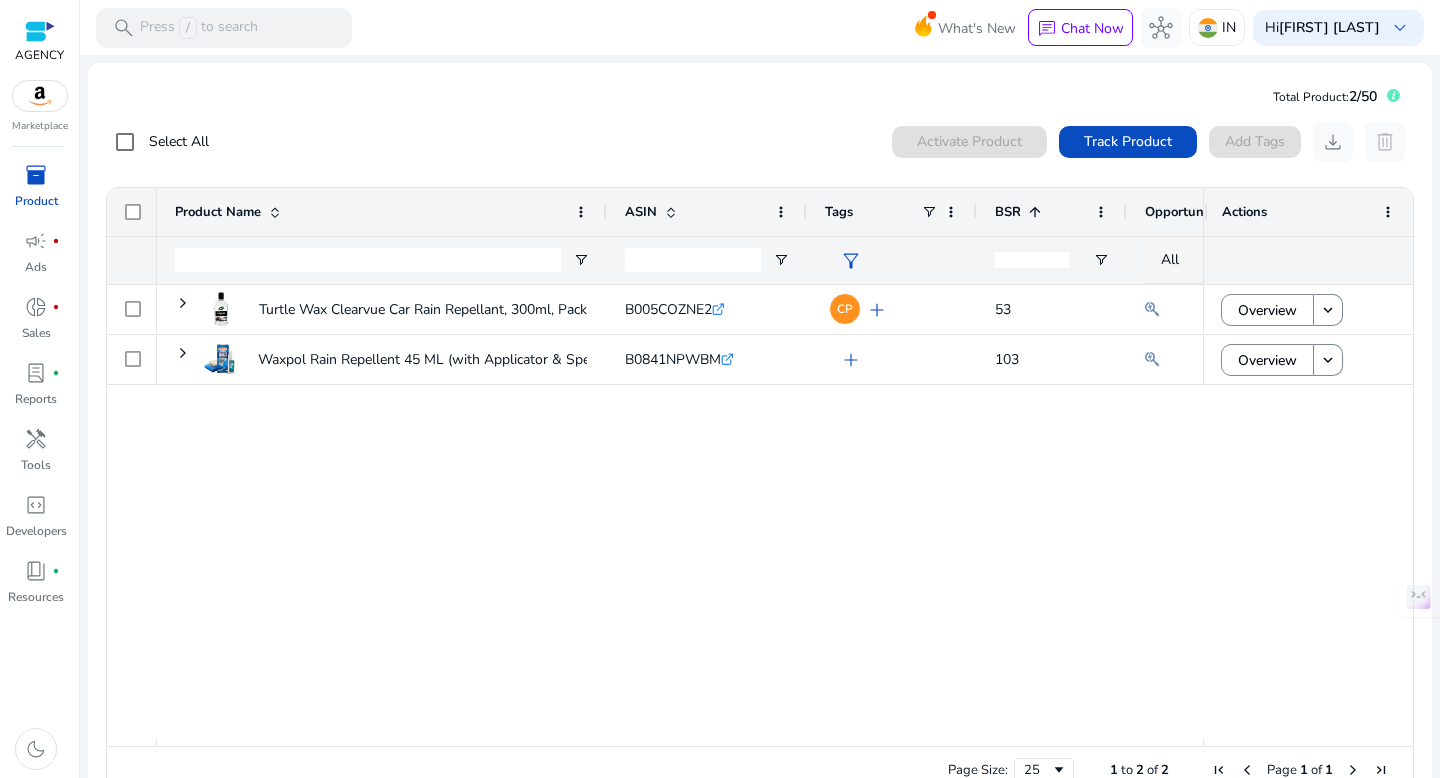 click on "BSR" 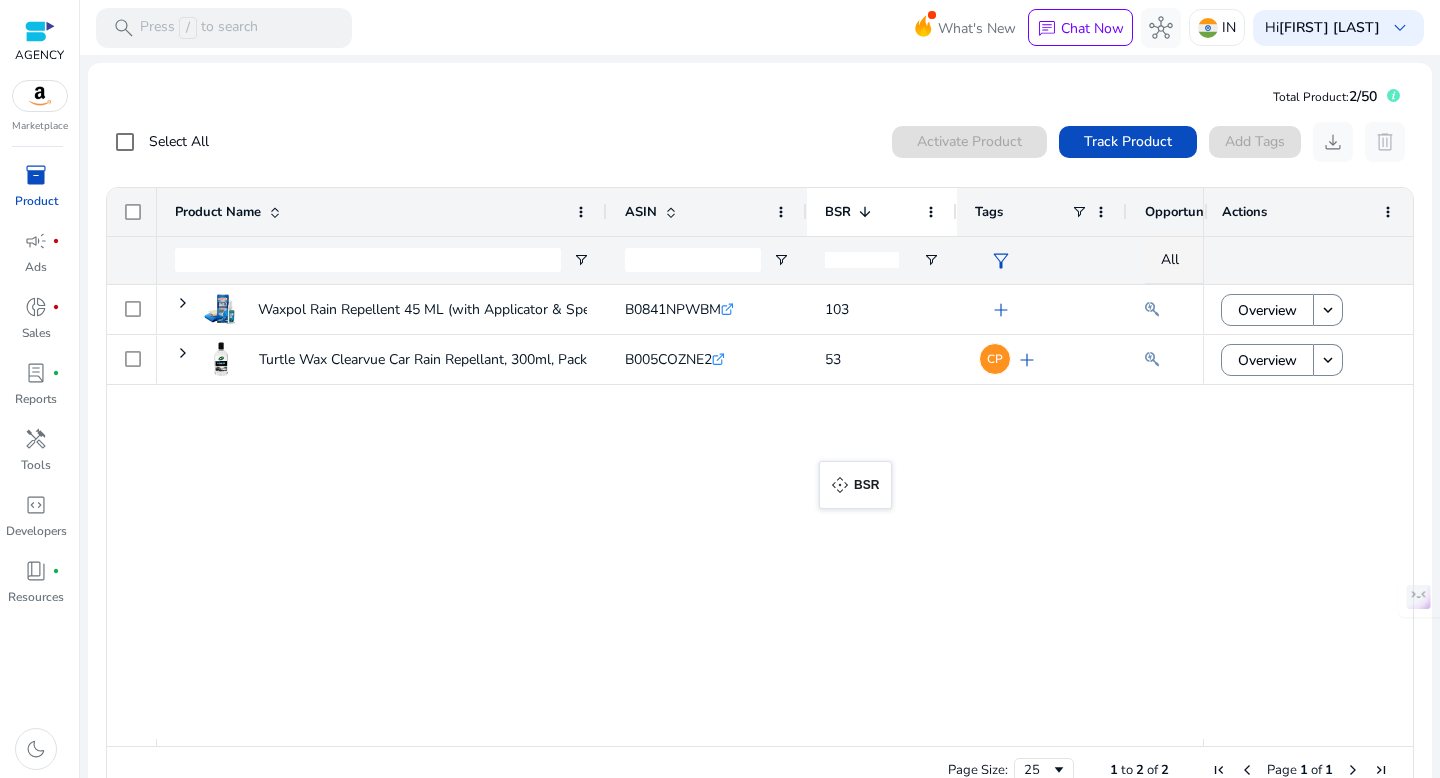 drag, startPoint x: 981, startPoint y: 218, endPoint x: 829, endPoint y: 473, distance: 296.8653 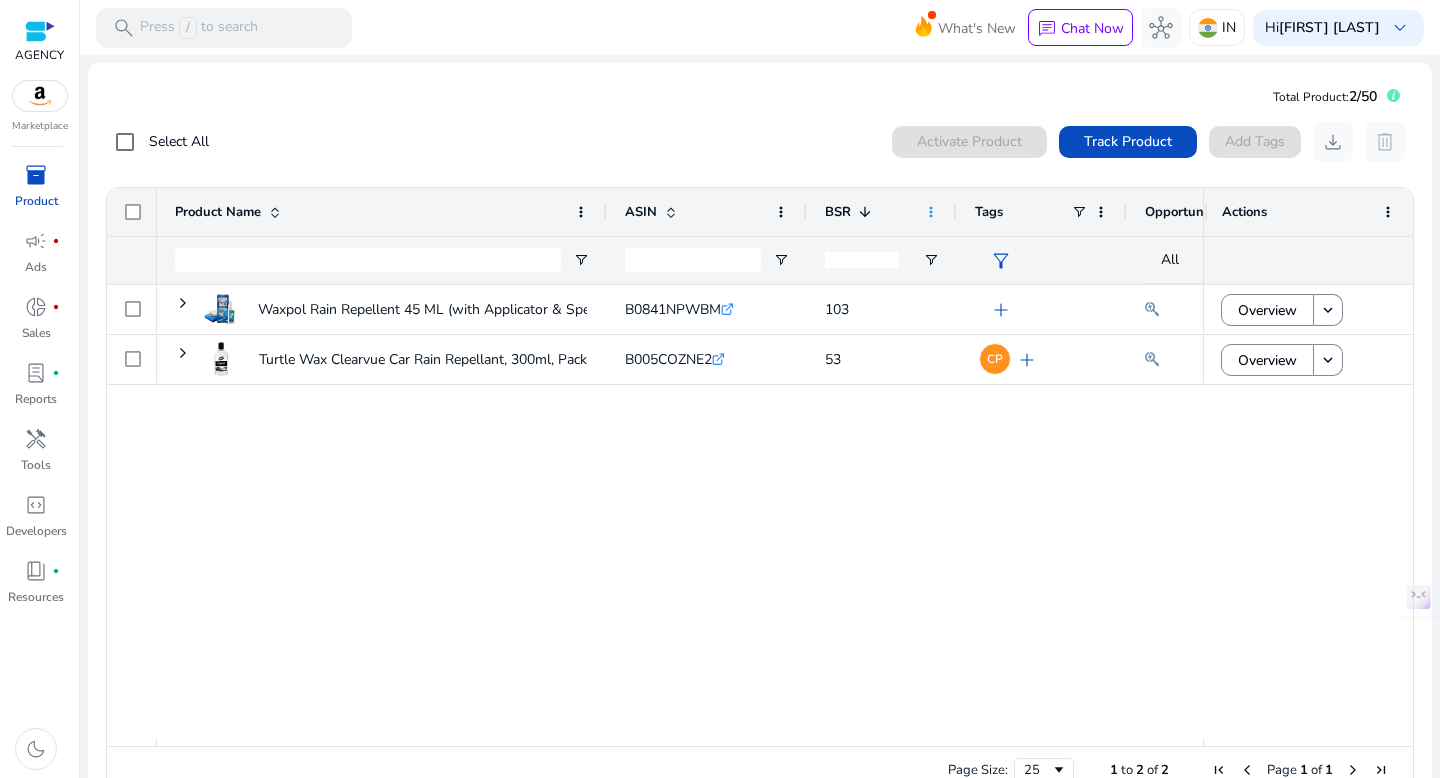 click 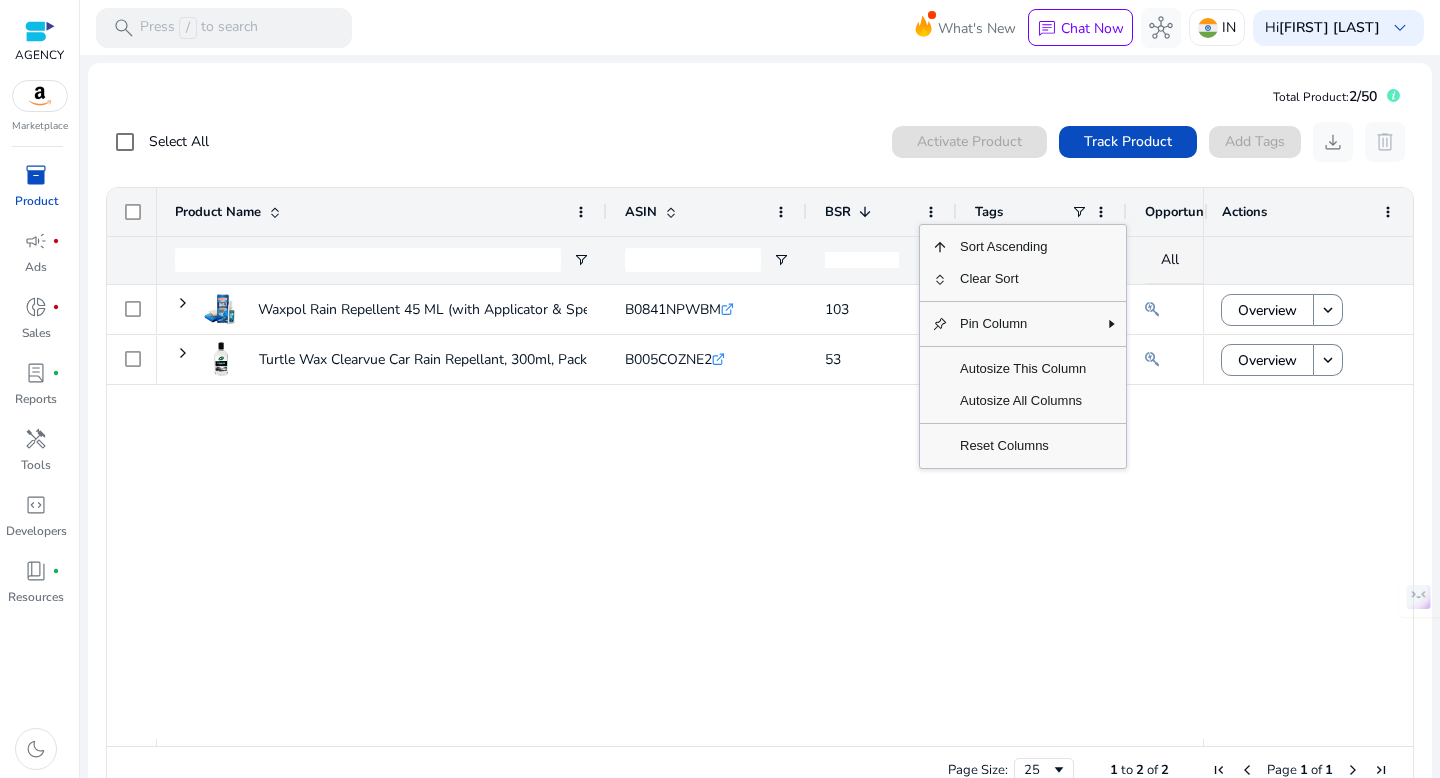 click on "Waxpol Rain Repellent 45 ML (with Applicator & Special Cloth...
B0841NPWBM  .st0{fill:#2c8af8}  add  103 ₹2.97K - ₹3.24K
Turtle Wax Clearvue Car Rain Repellant, 300ml, Pack of 1, Improves...
B005COZNE2  .st0{fill:#2c8af8}  CP  add  53 ₹11.6K - ₹12.33K" 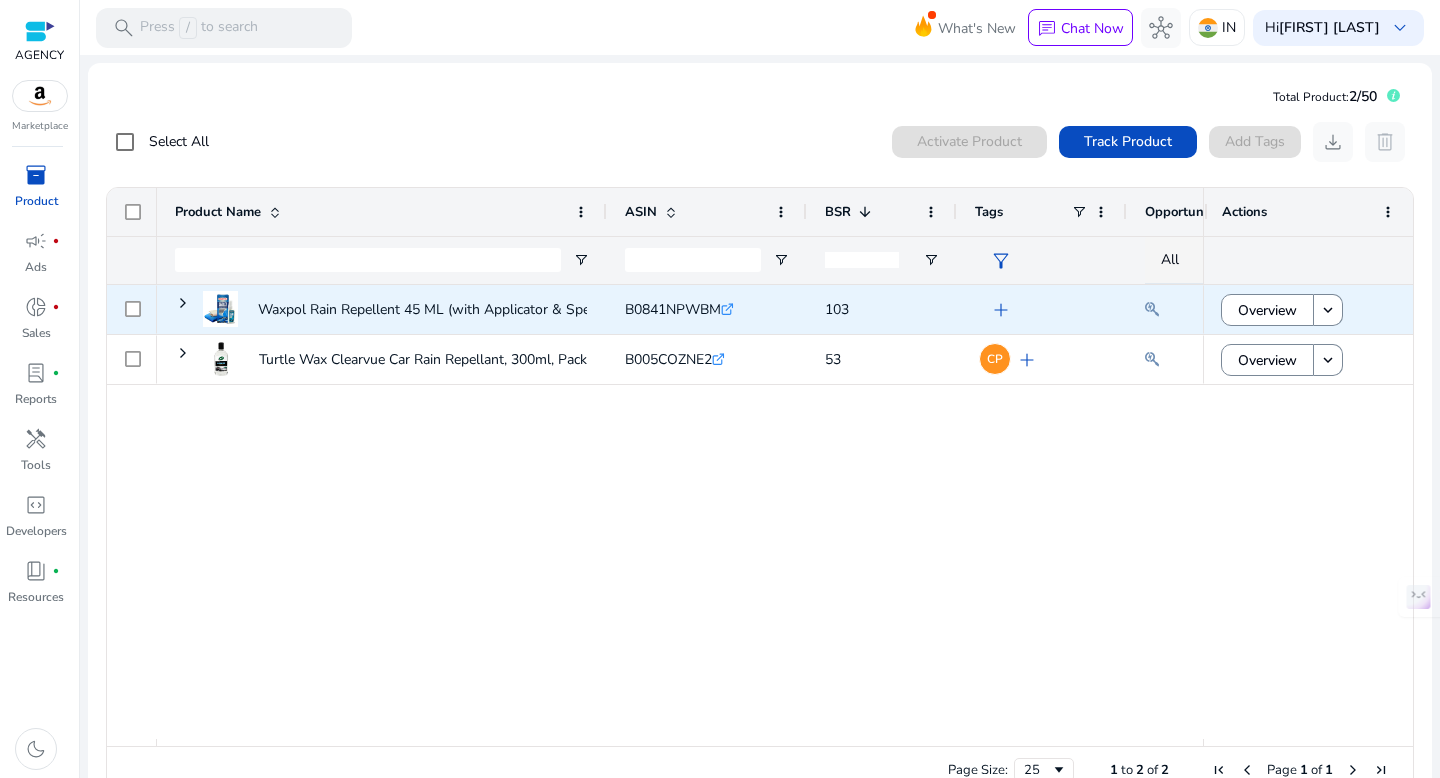 scroll, scrollTop: 0, scrollLeft: 0, axis: both 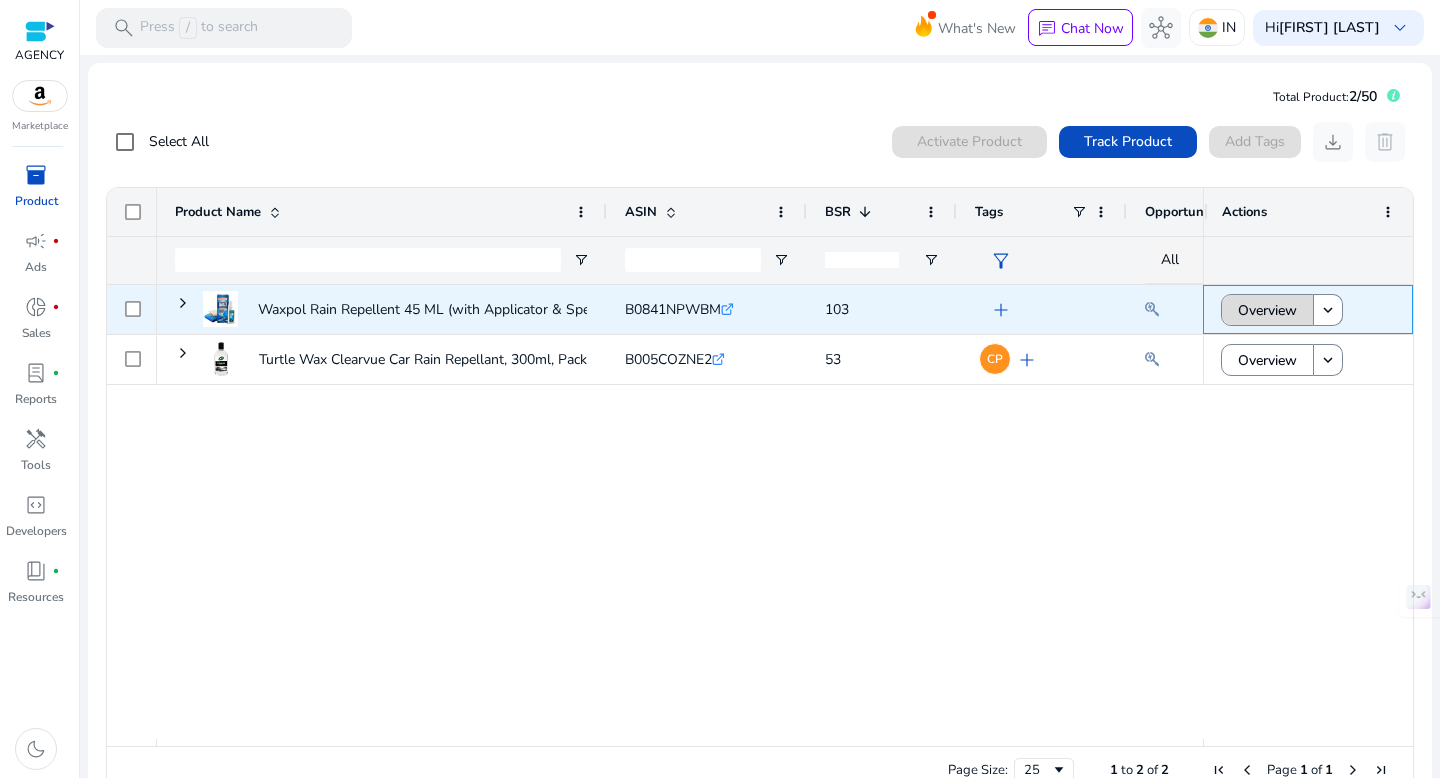 click on "Overview" 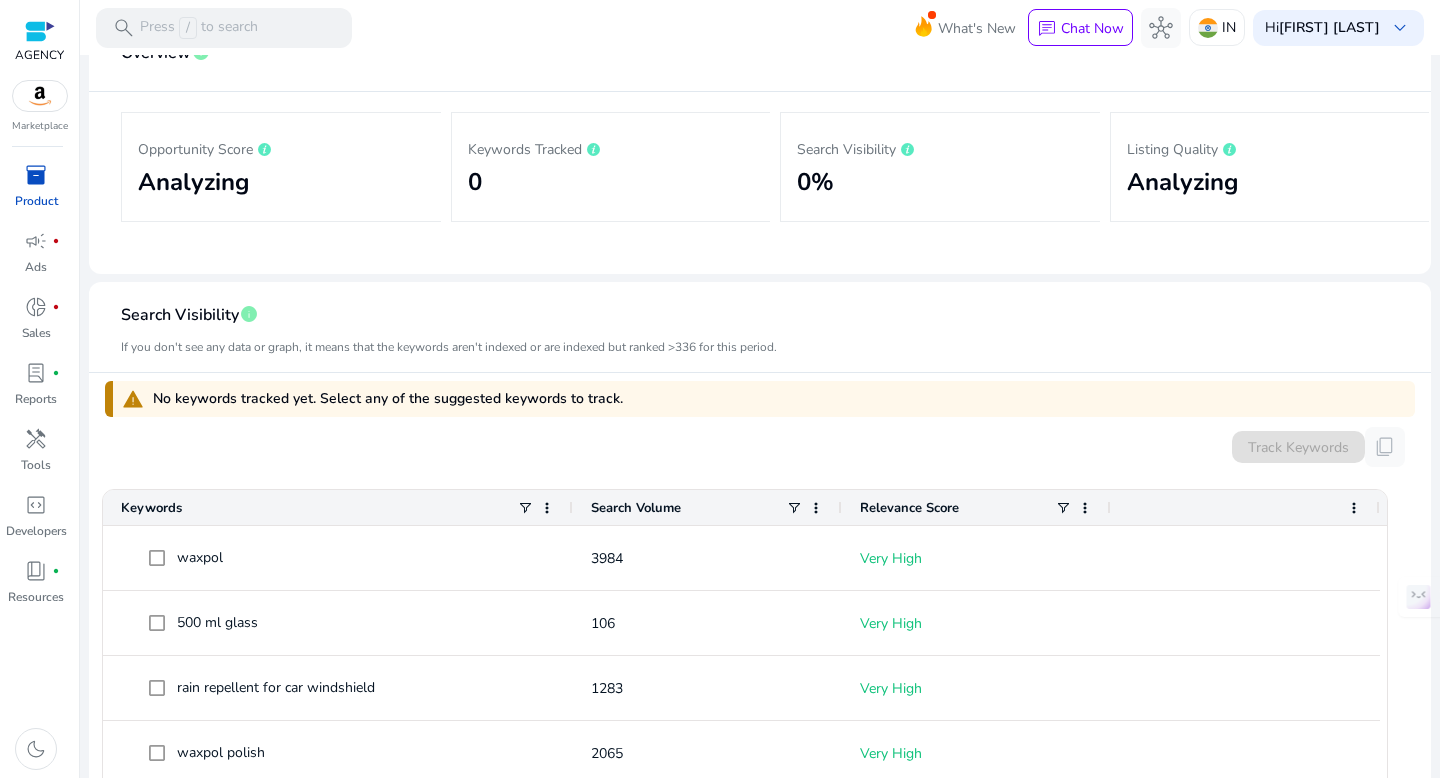 scroll, scrollTop: 0, scrollLeft: 0, axis: both 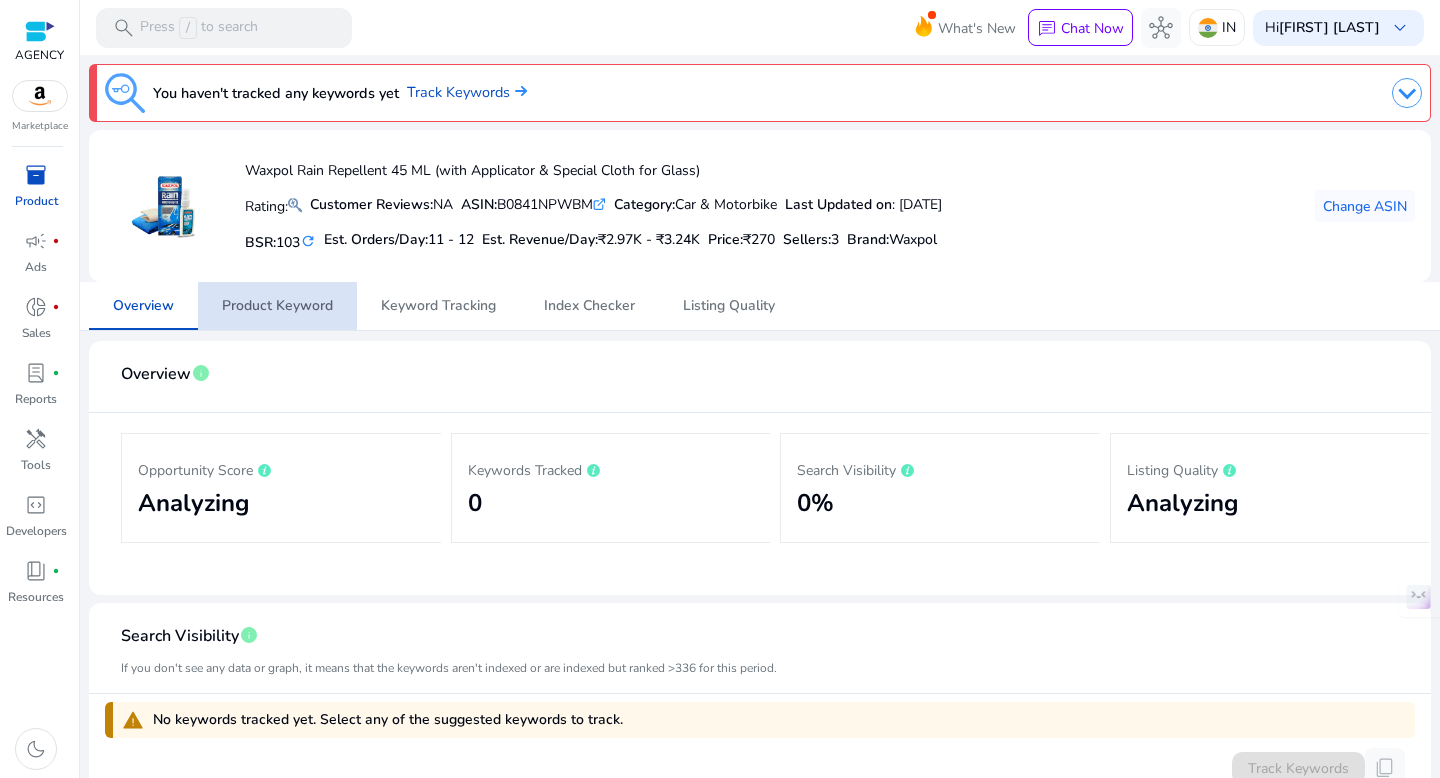 click on "Product Keyword" at bounding box center (277, 306) 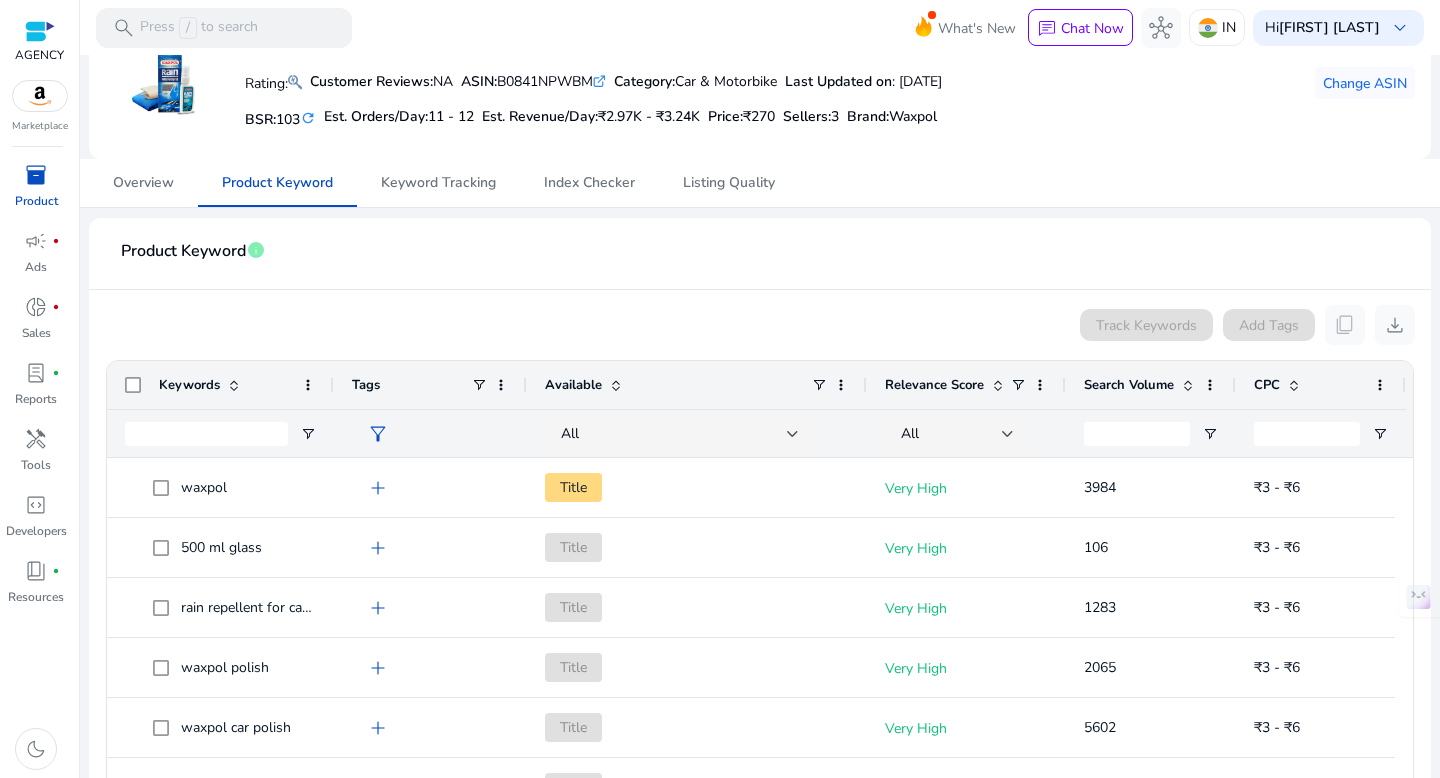 scroll, scrollTop: 339, scrollLeft: 0, axis: vertical 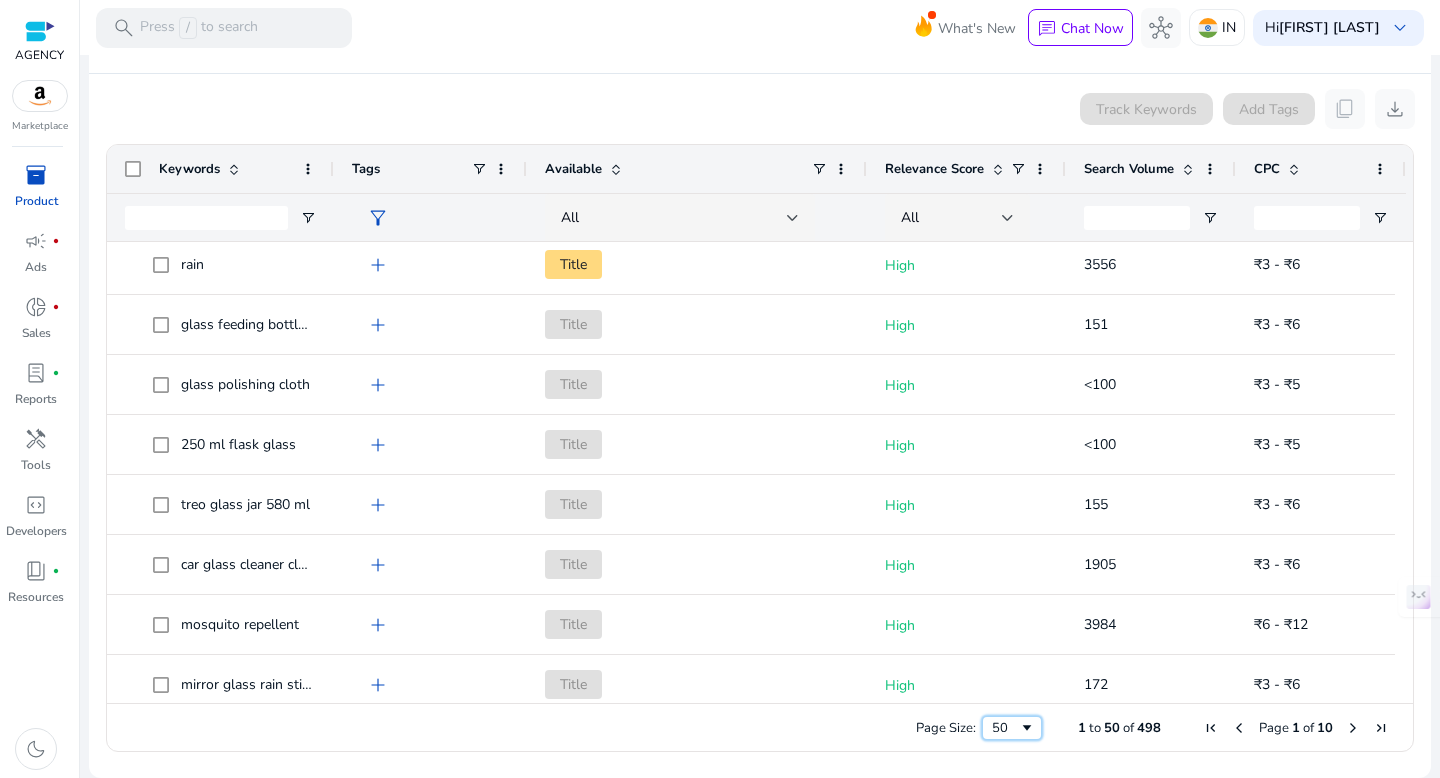 click on "50" at bounding box center (1012, 728) 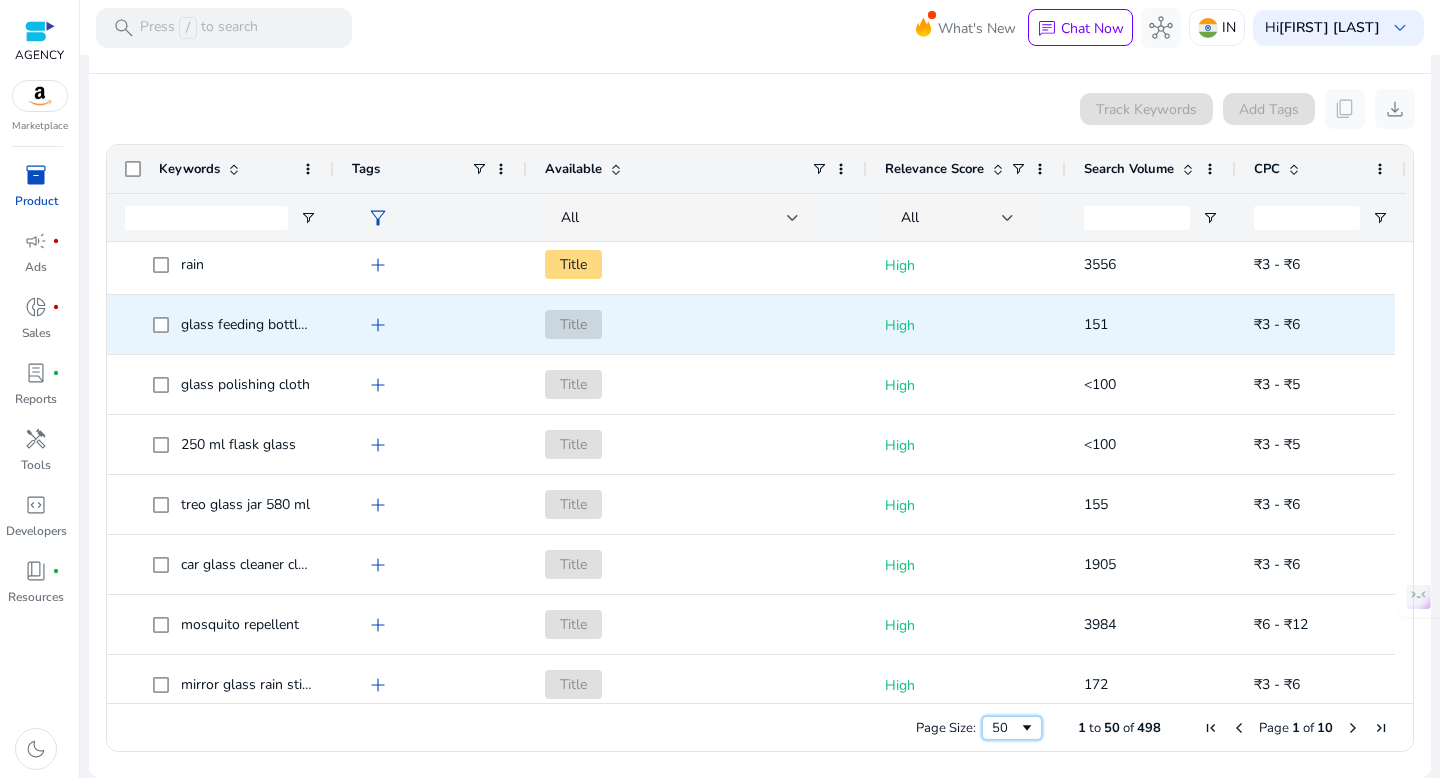 scroll, scrollTop: 1837, scrollLeft: 0, axis: vertical 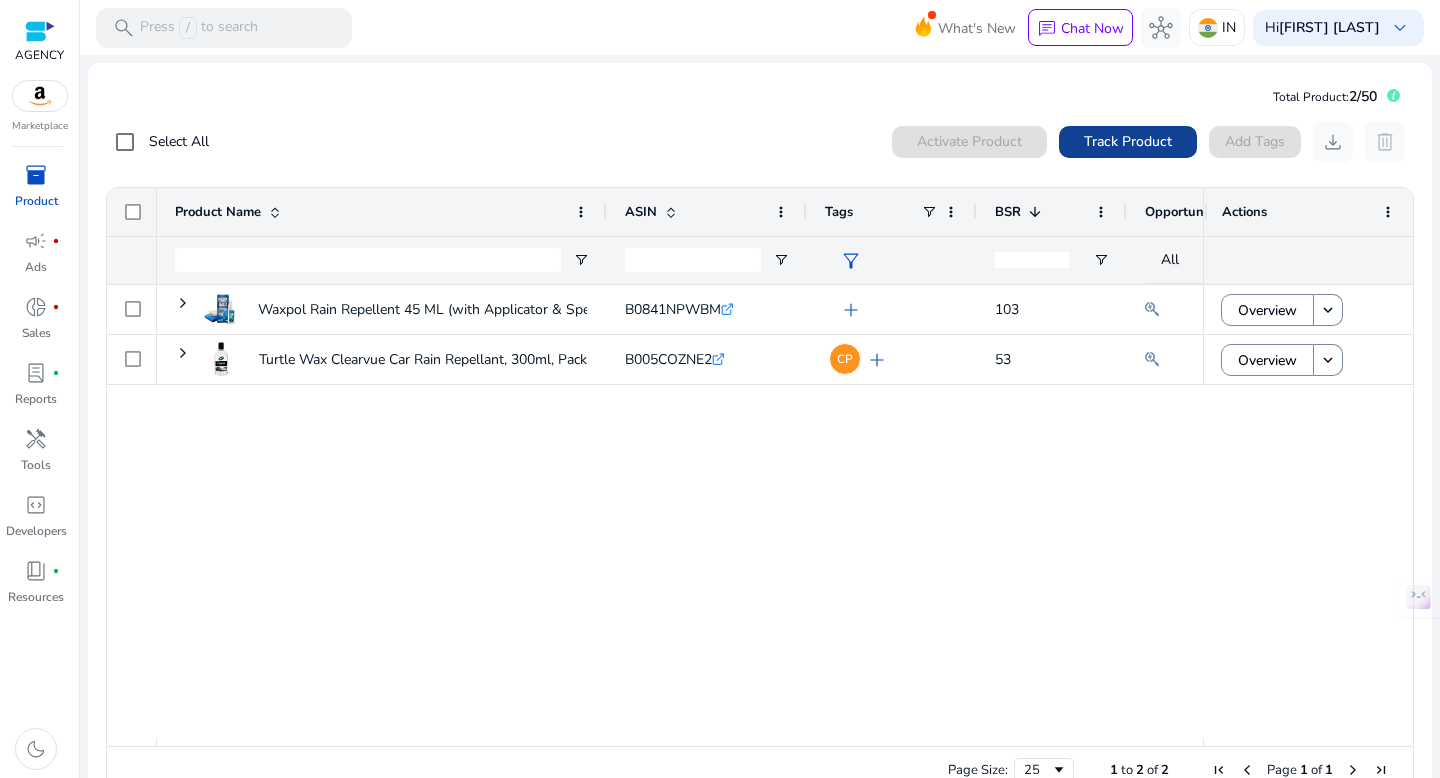 click on "Track Product" 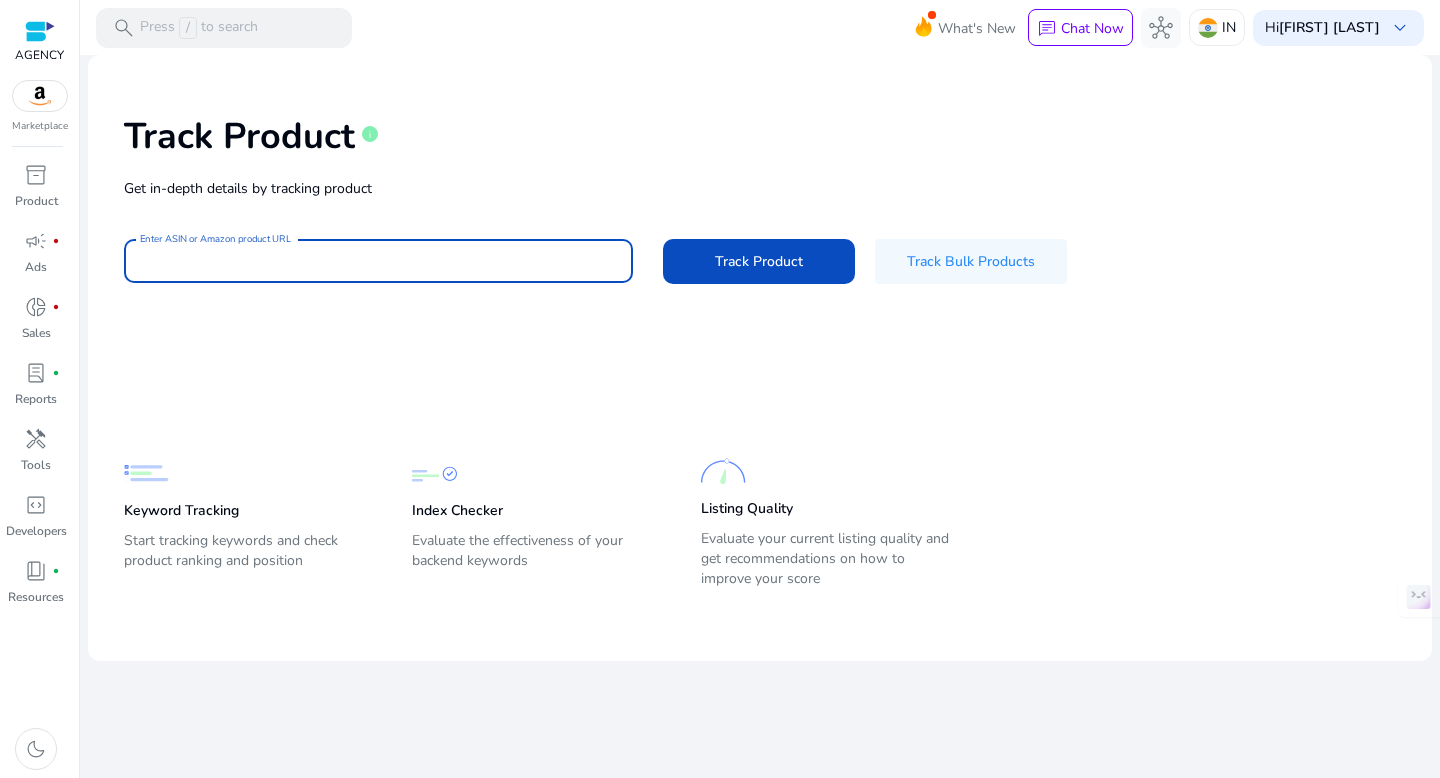 click on "Enter ASIN or Amazon product URL" at bounding box center (378, 261) 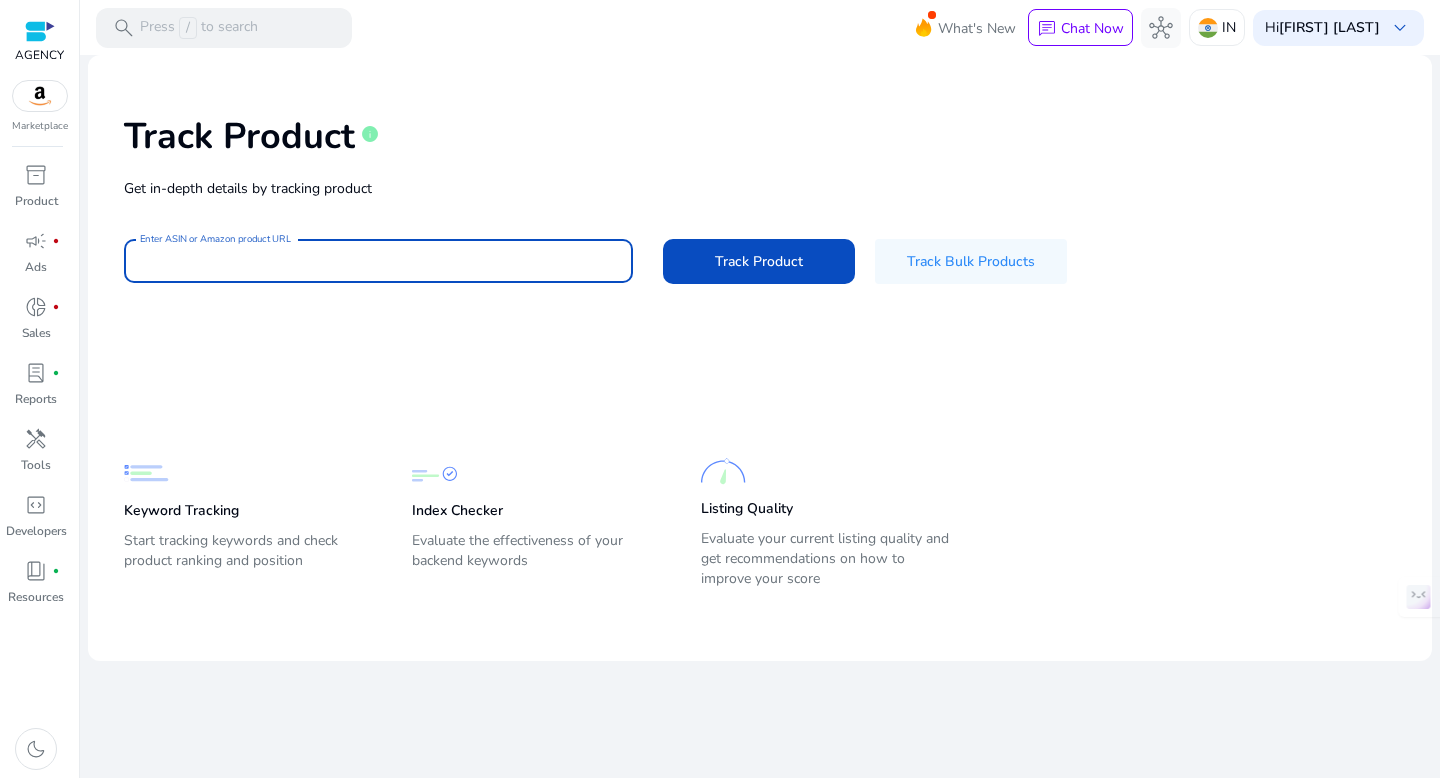 click on "Enter ASIN or Amazon product URL" at bounding box center [378, 261] 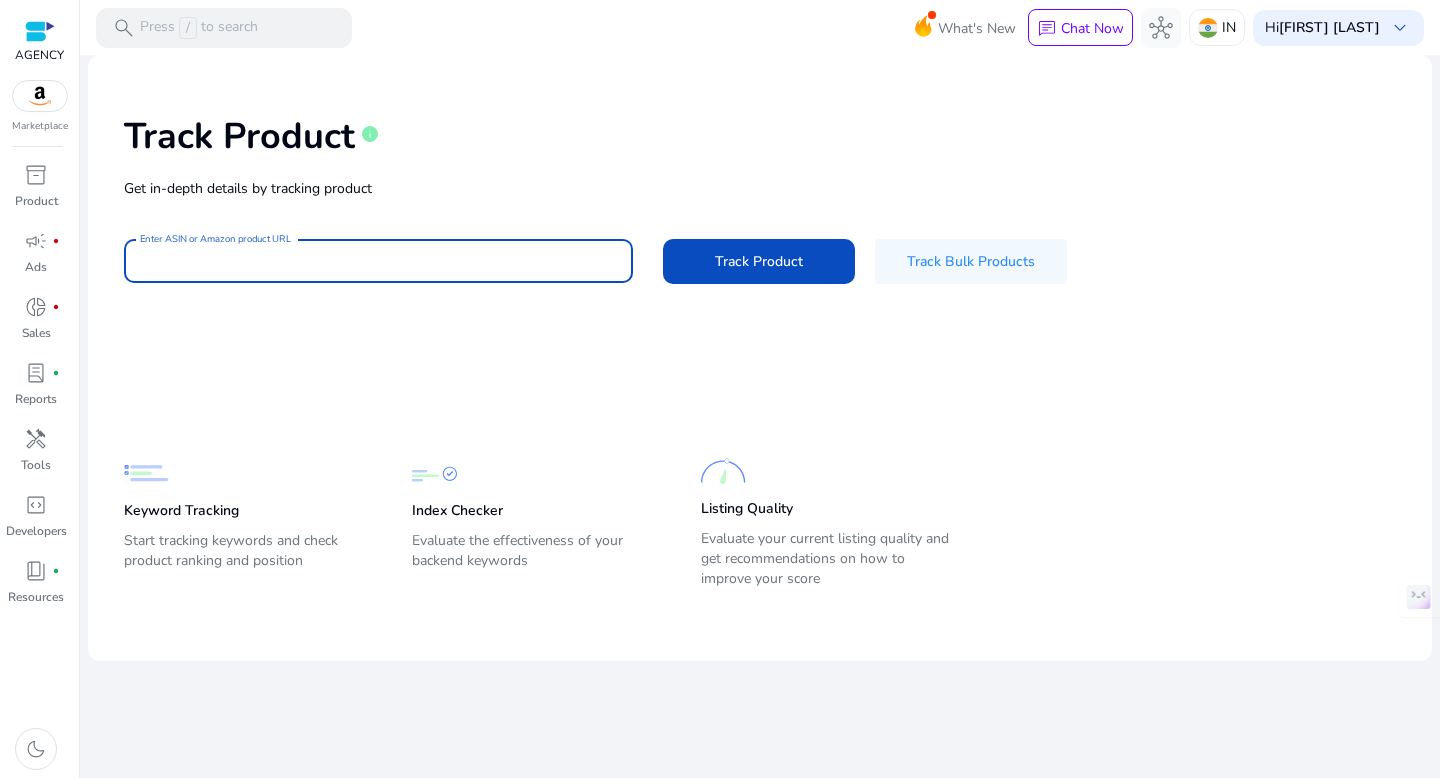 click 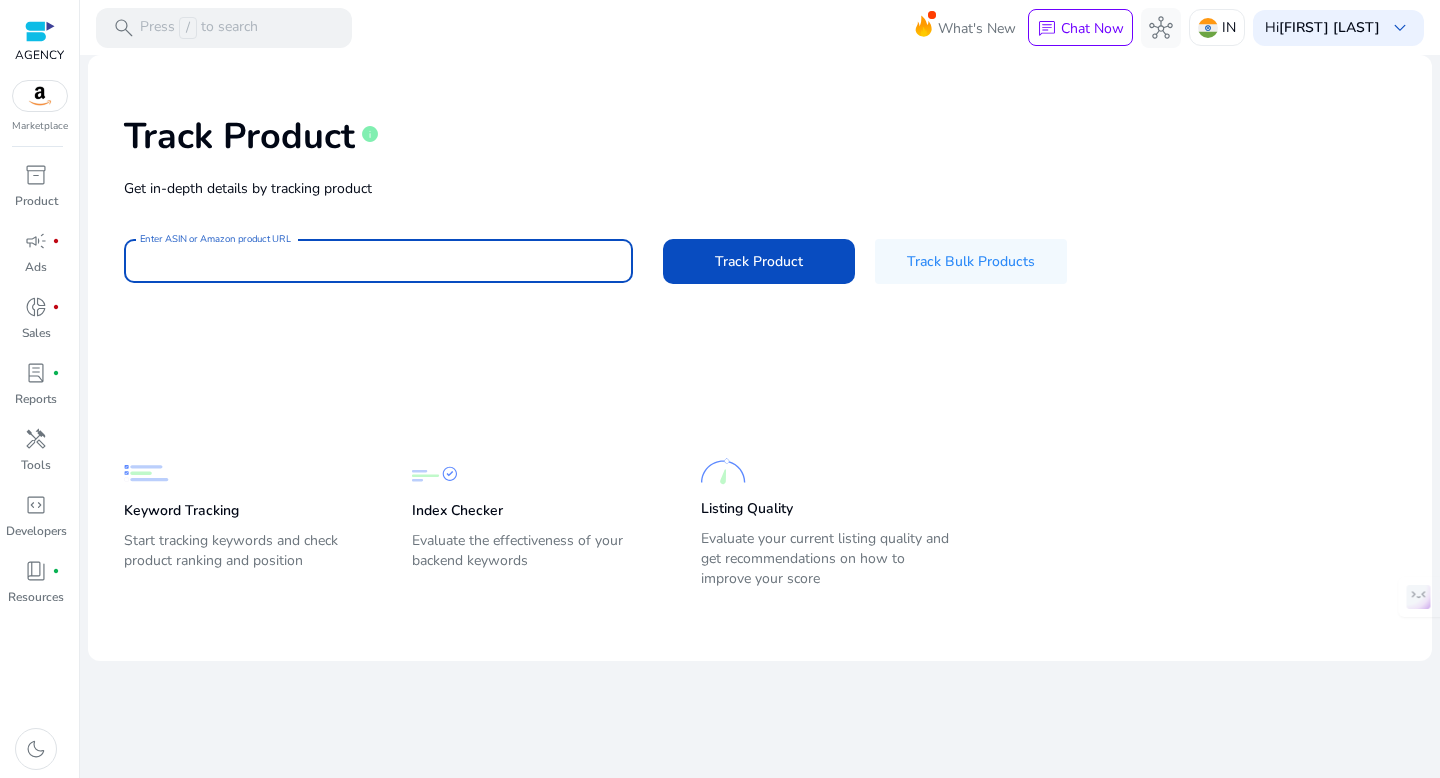 paste on "**********" 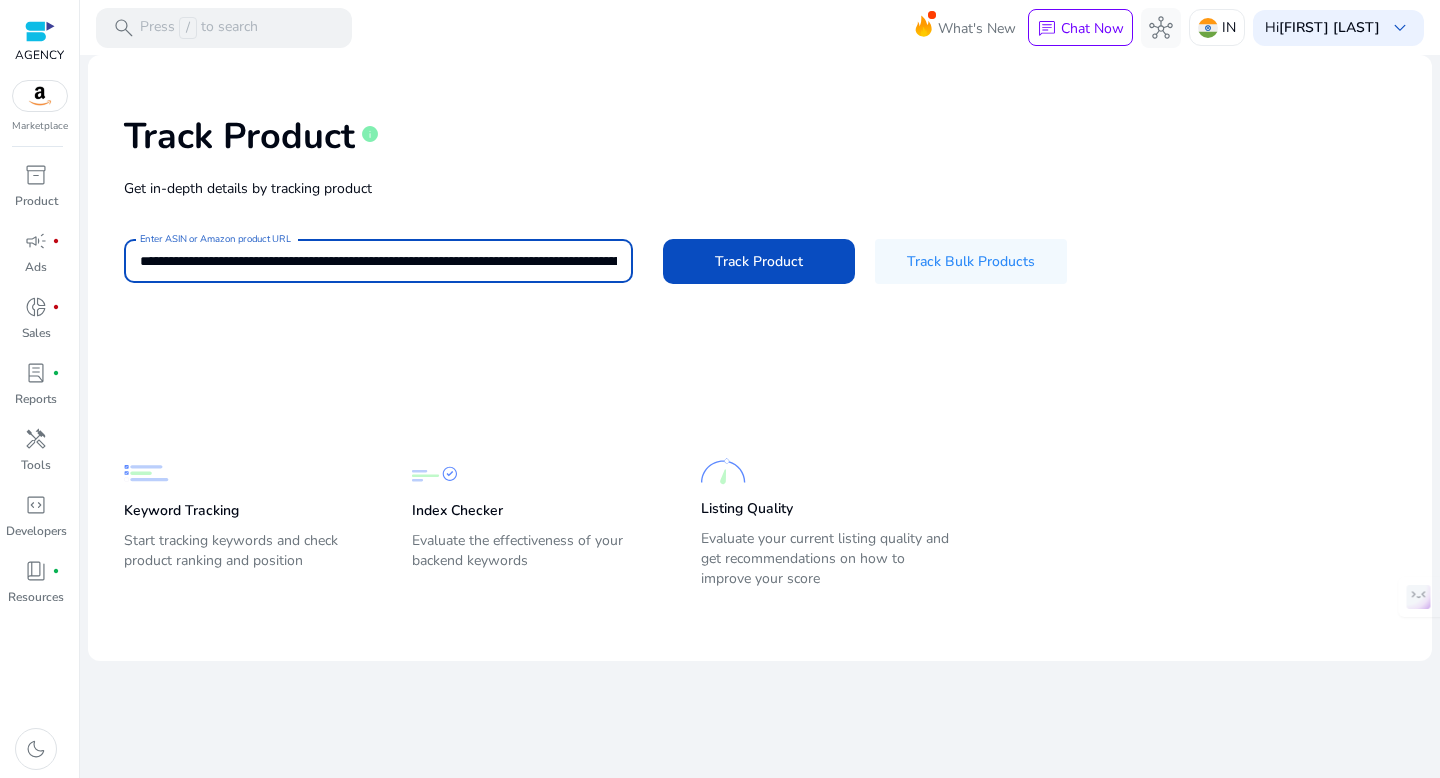 scroll, scrollTop: 0, scrollLeft: 3380, axis: horizontal 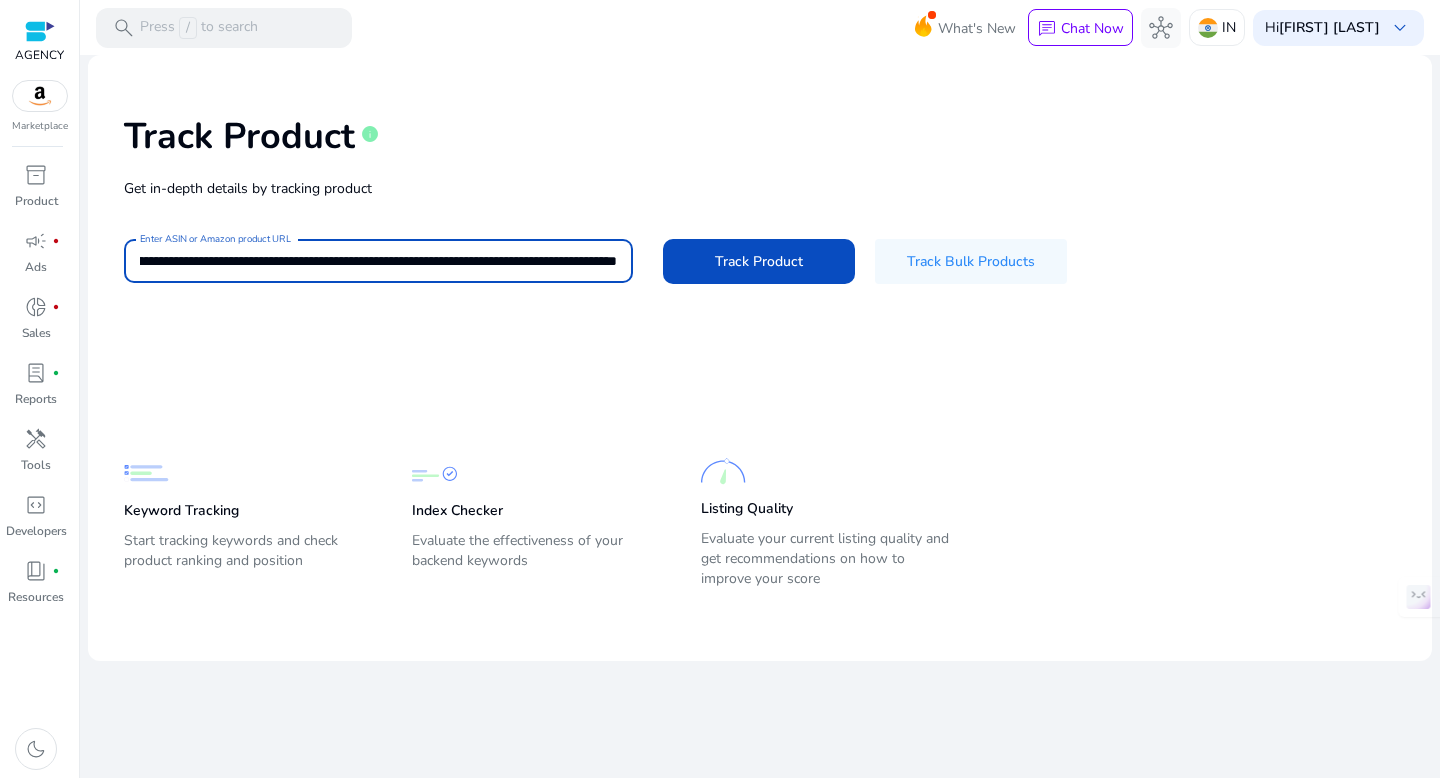 type on "**********" 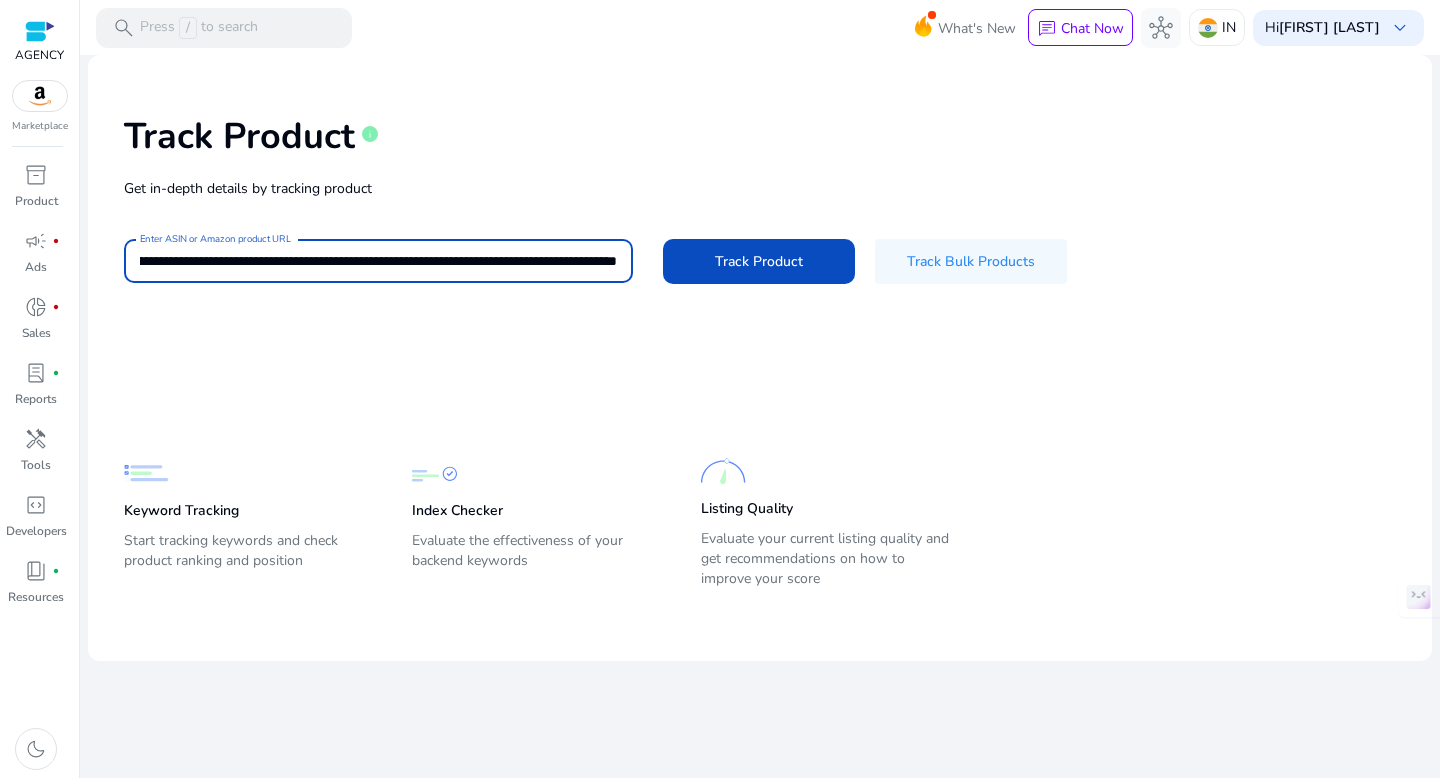 click on "Track Product" 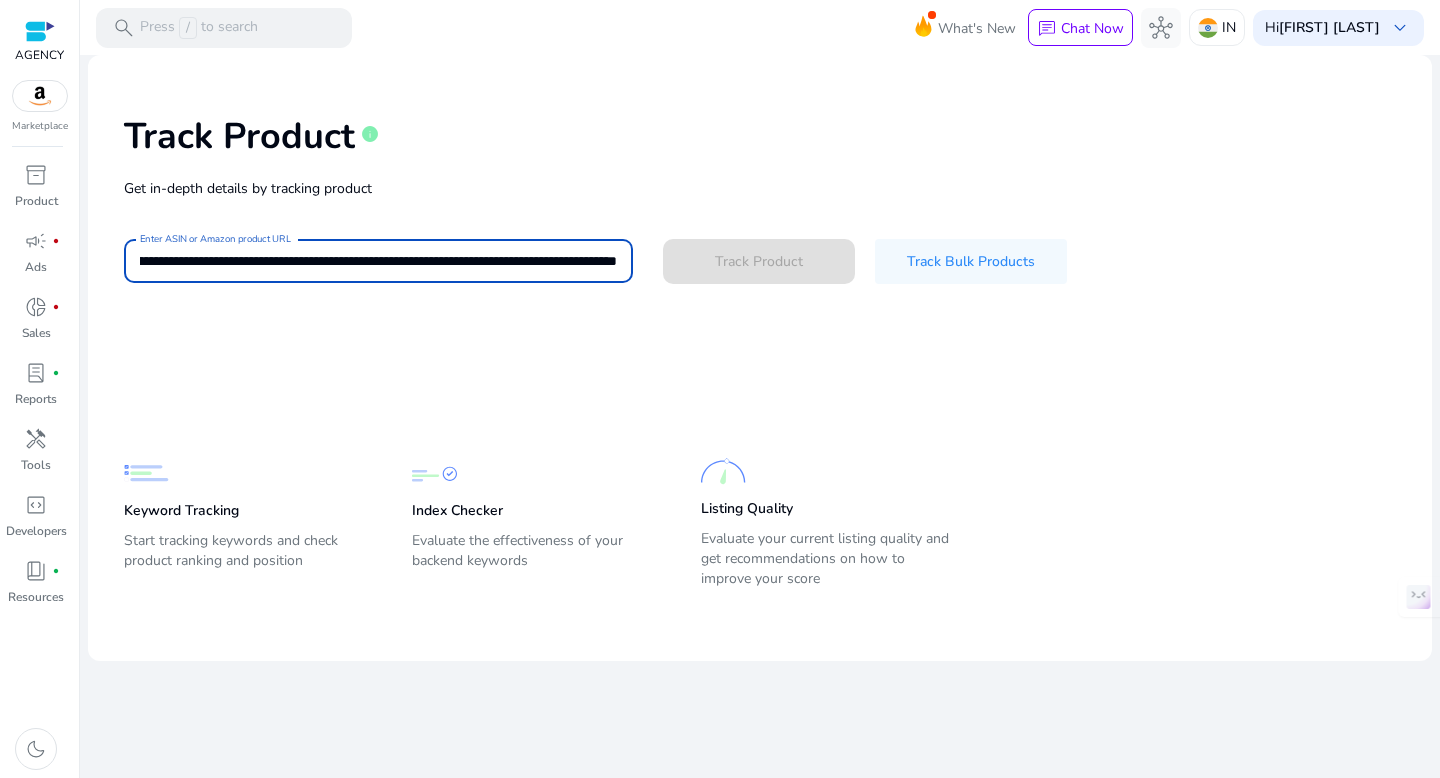 type 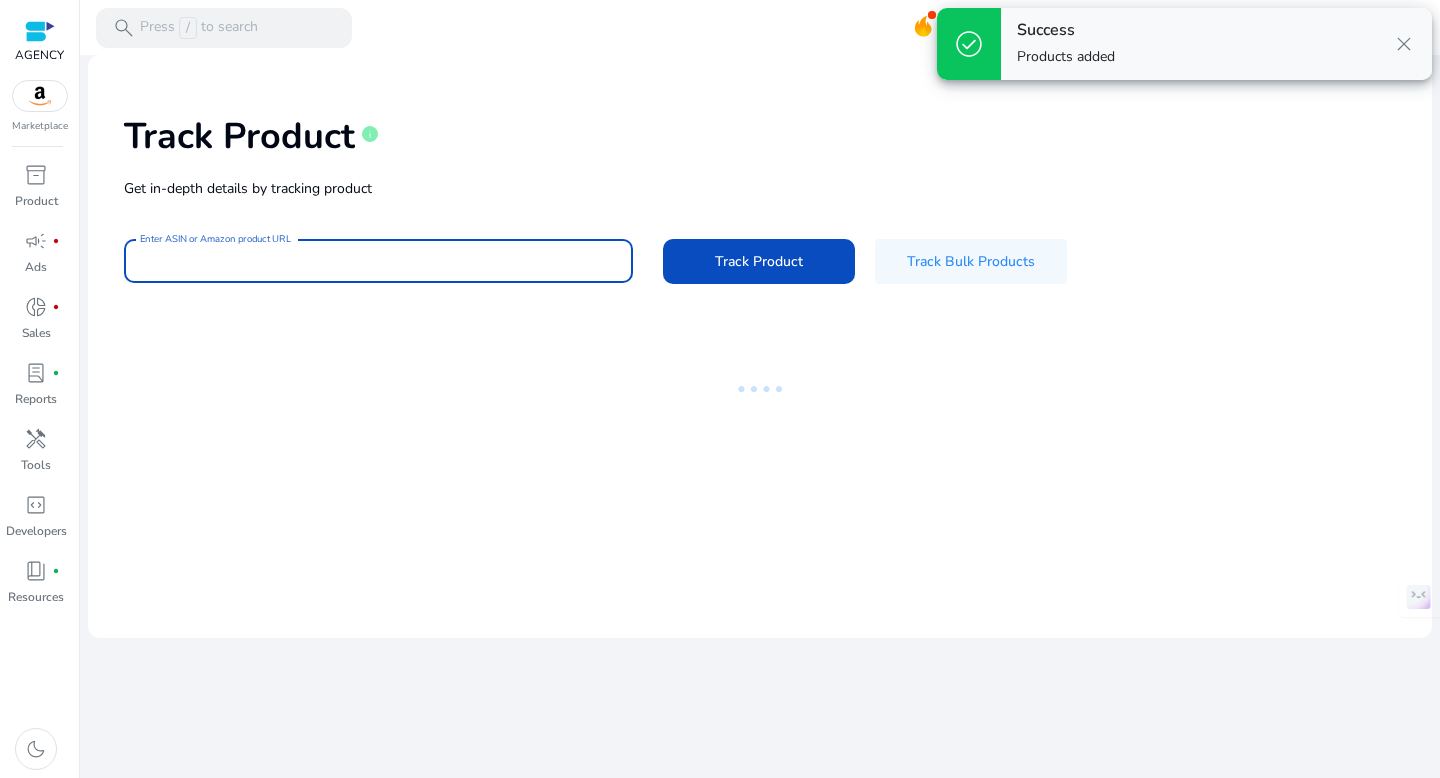 scroll, scrollTop: 0, scrollLeft: 0, axis: both 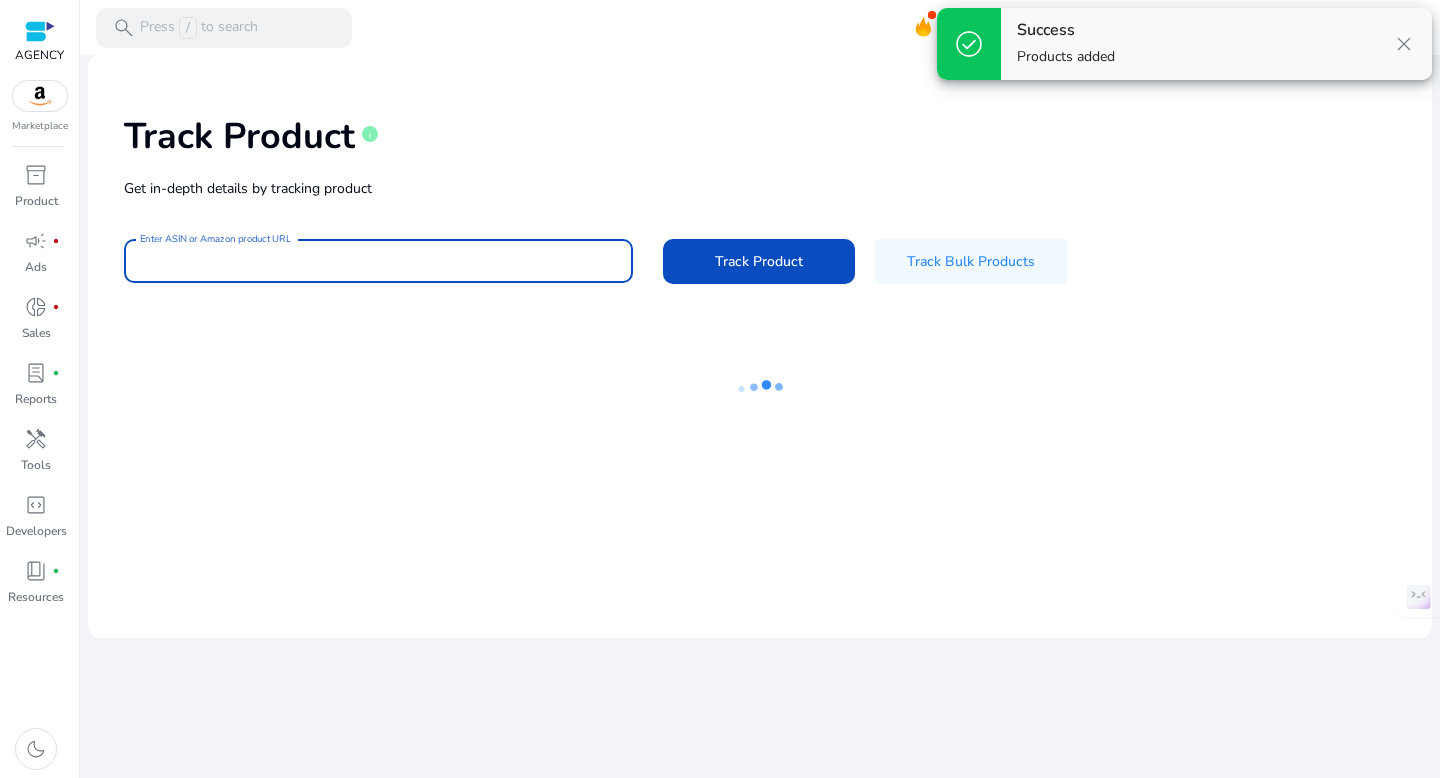click on "close" at bounding box center [1404, 44] 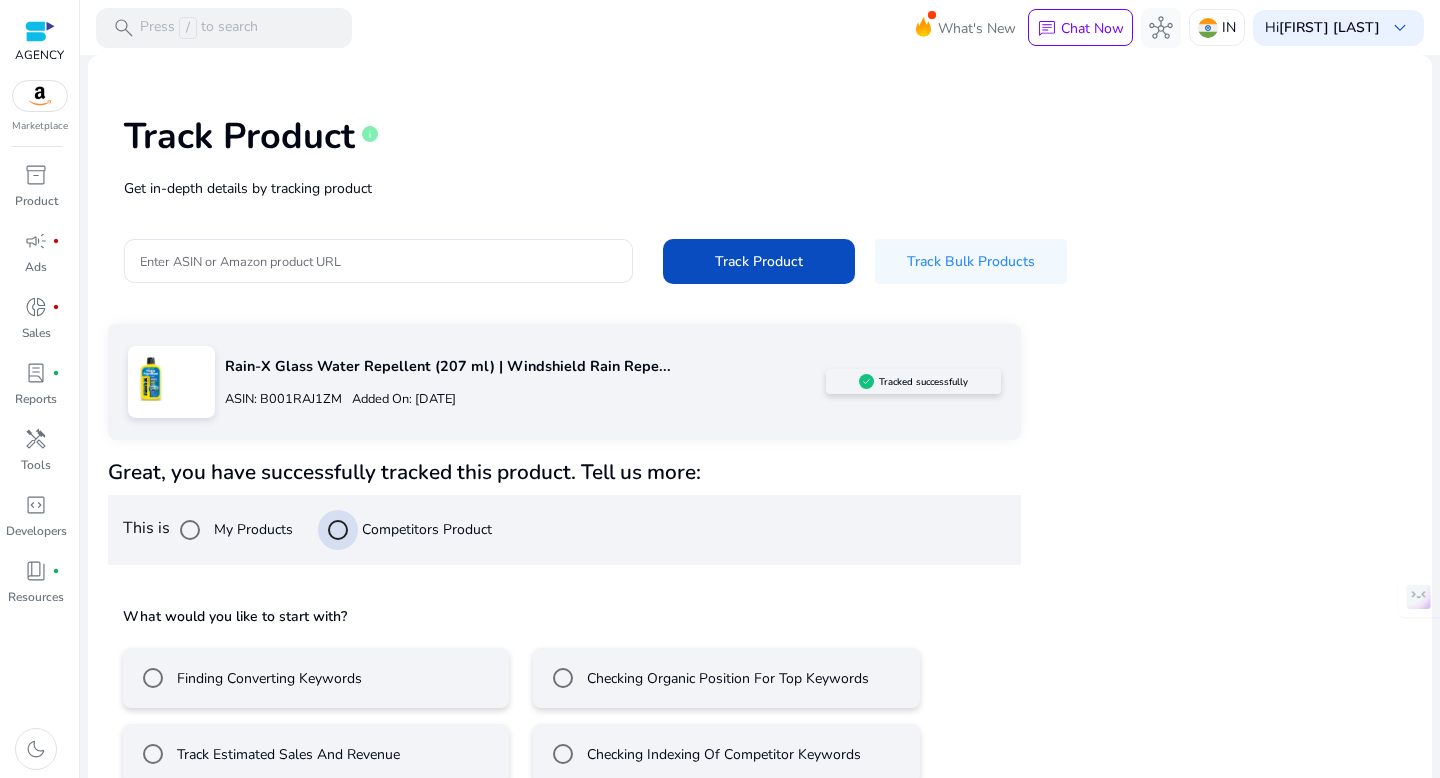 scroll, scrollTop: 36, scrollLeft: 0, axis: vertical 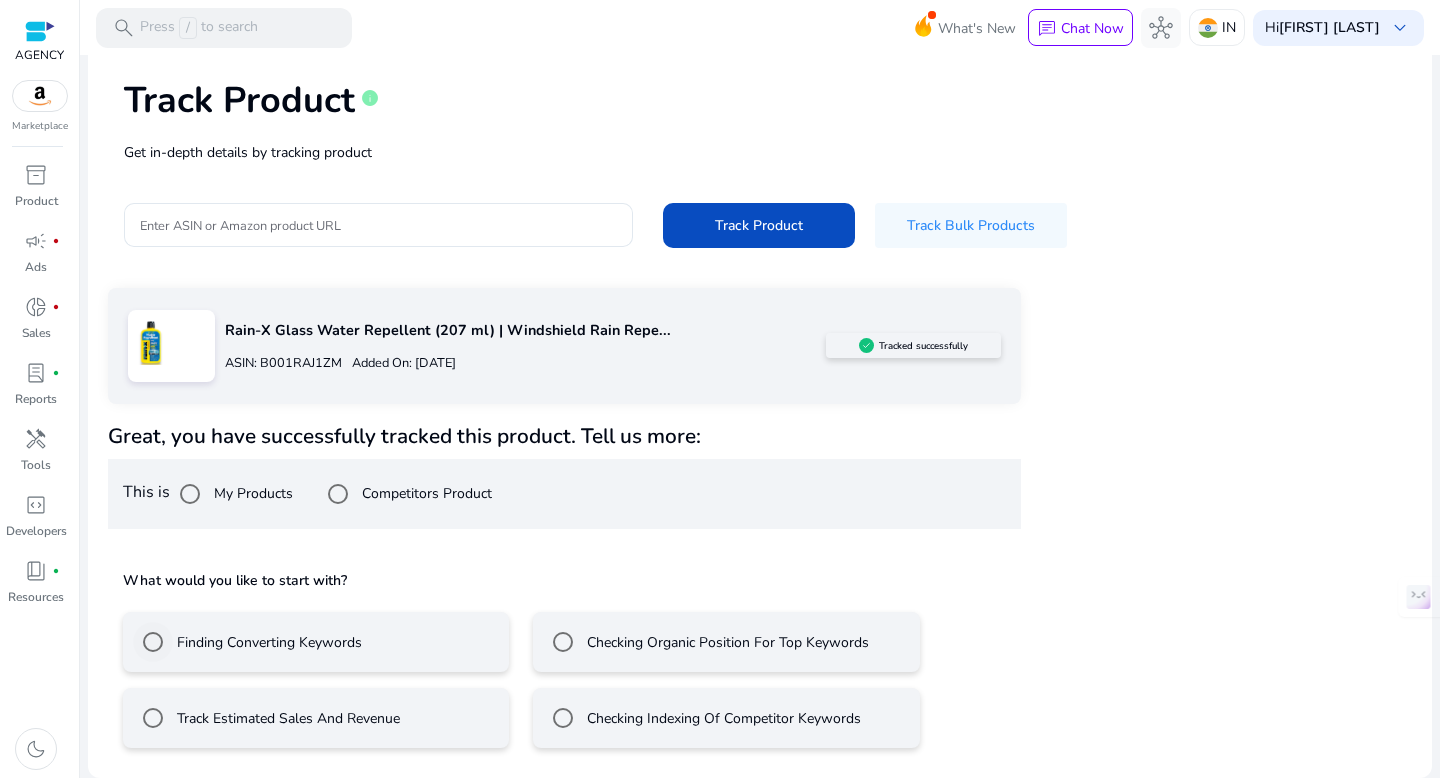 click on "Finding Converting Keywords" at bounding box center (267, 642) 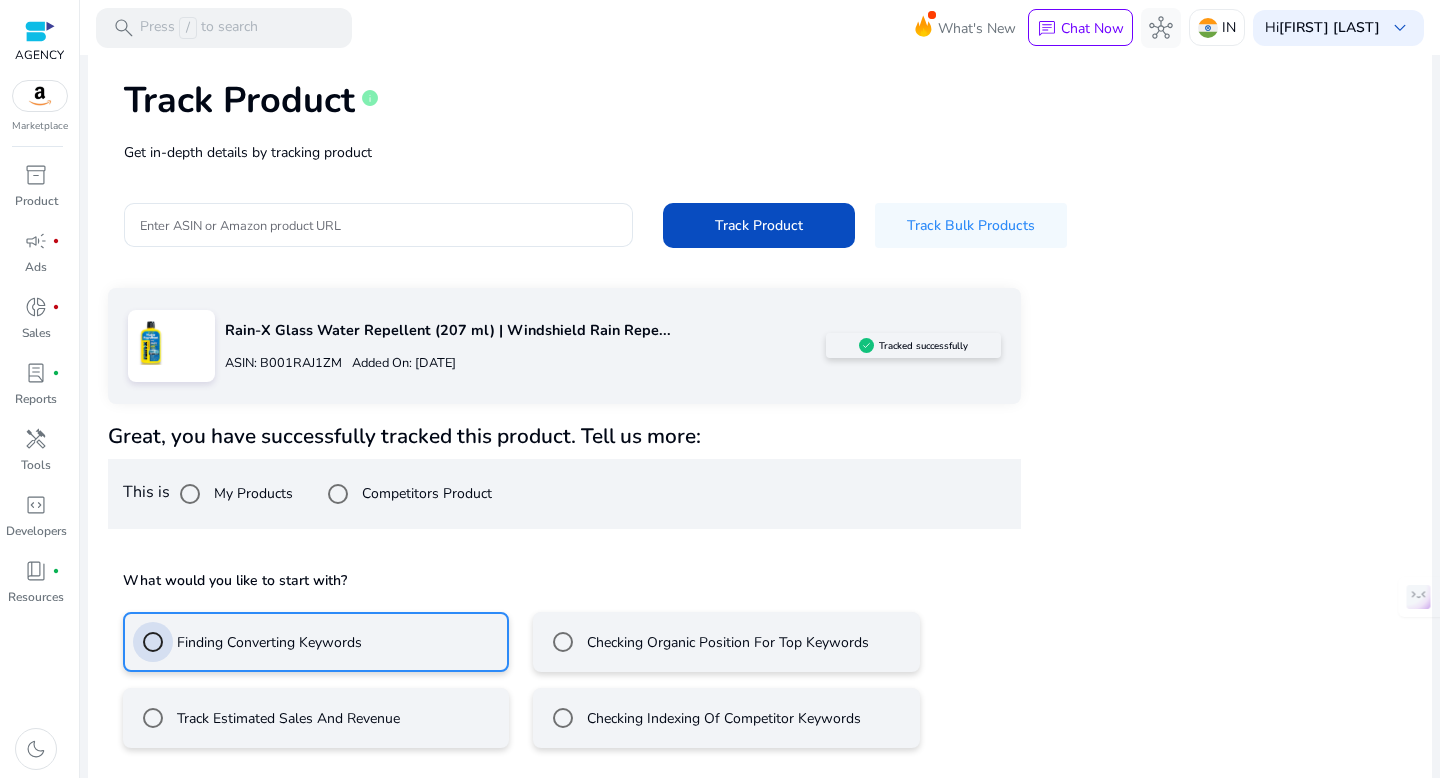scroll, scrollTop: 125, scrollLeft: 0, axis: vertical 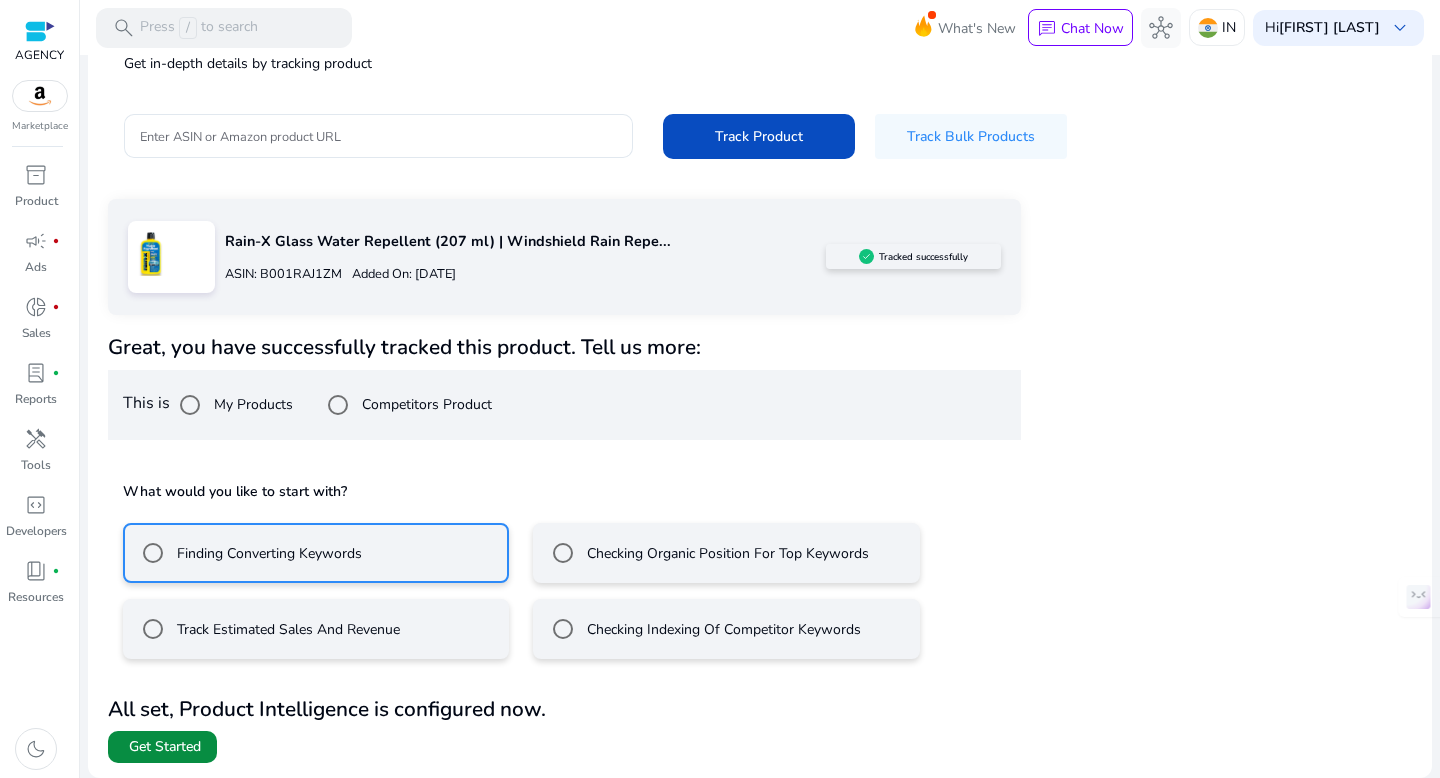 click on "Get Started" at bounding box center (165, 747) 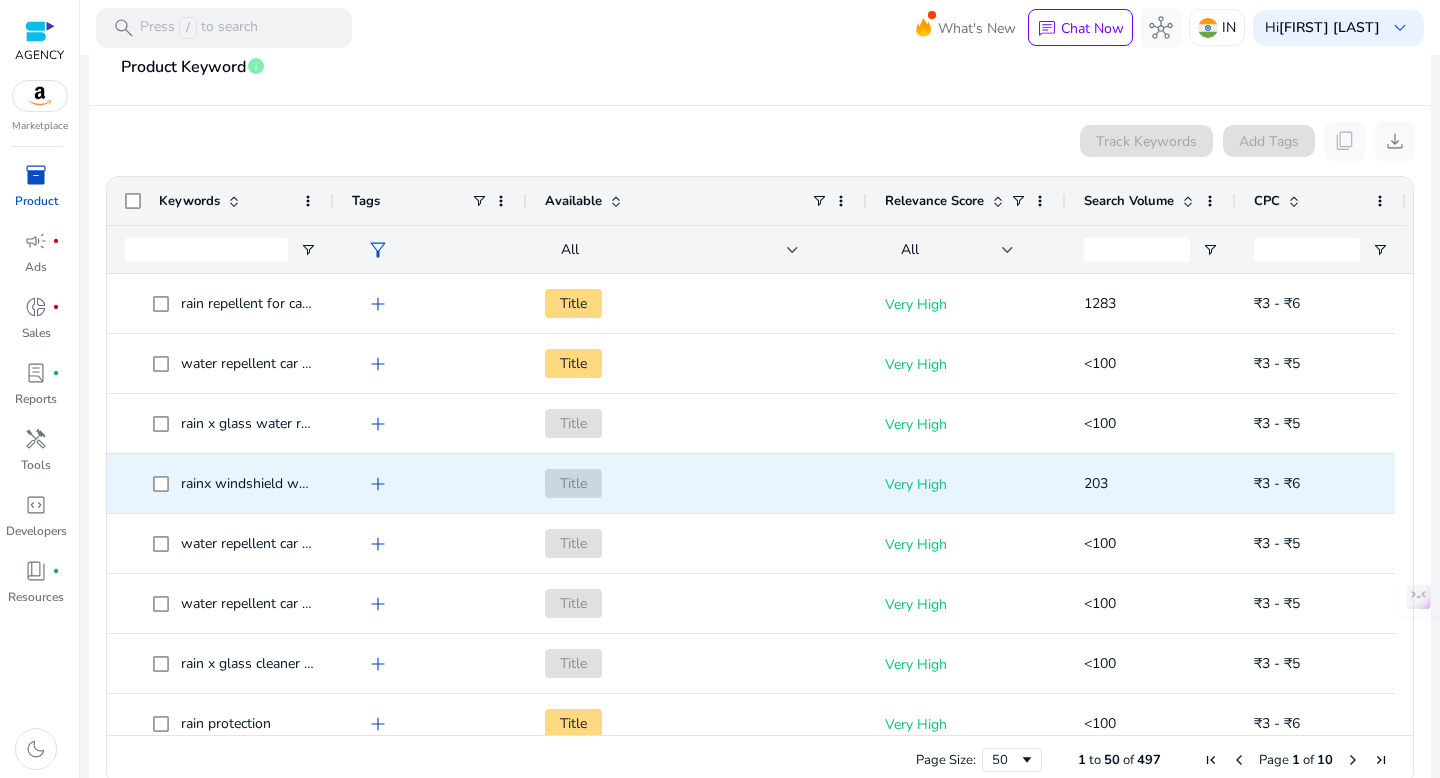 scroll, scrollTop: 339, scrollLeft: 0, axis: vertical 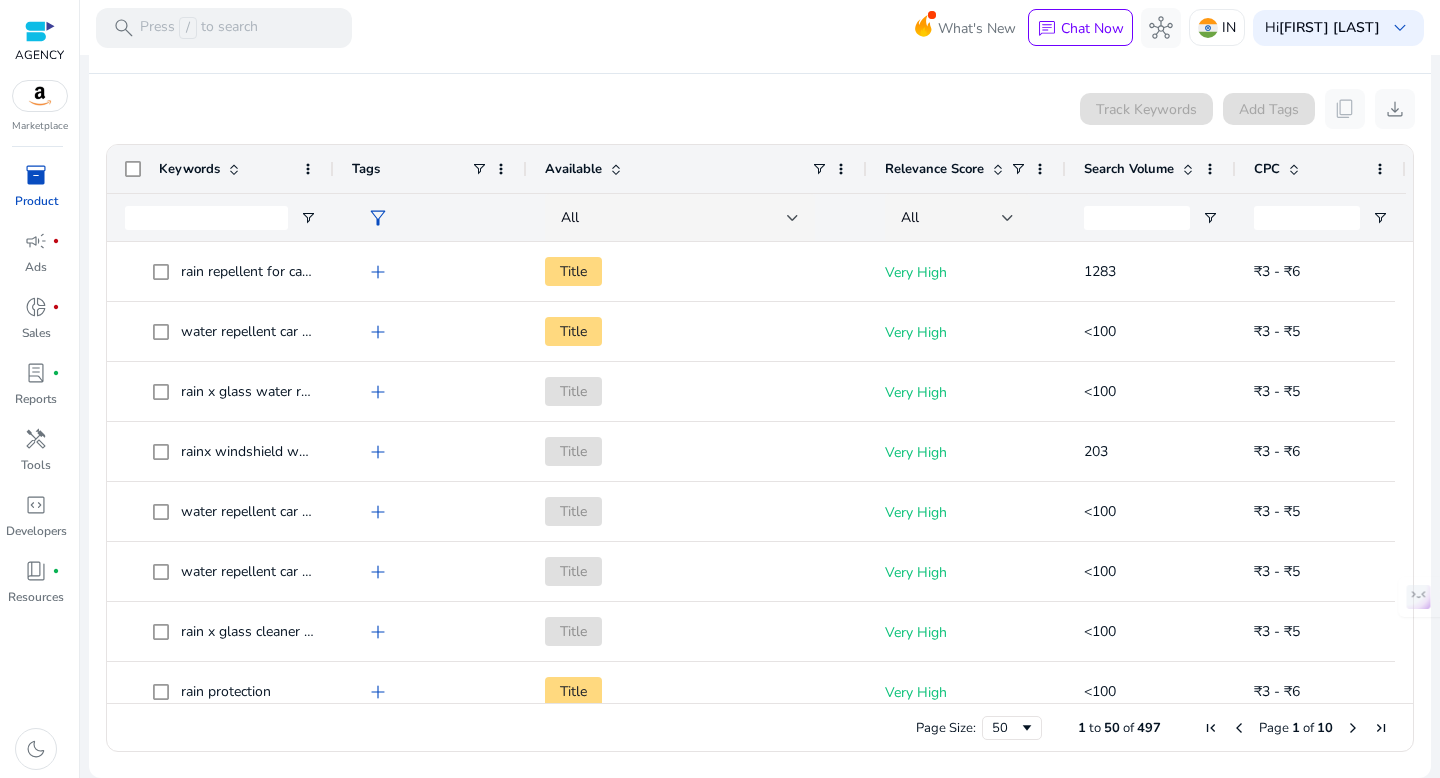 click on "Search Volume" 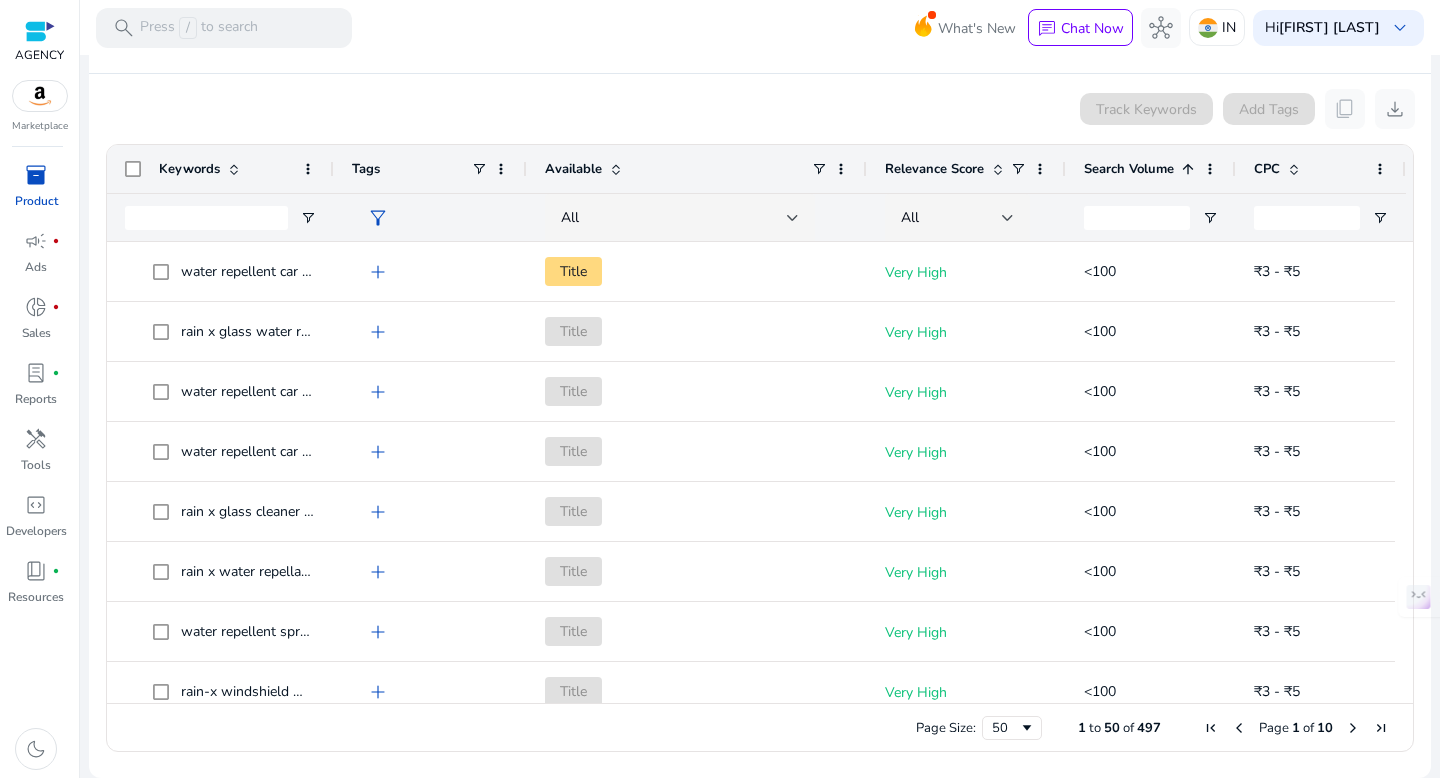 click on "Search Volume" 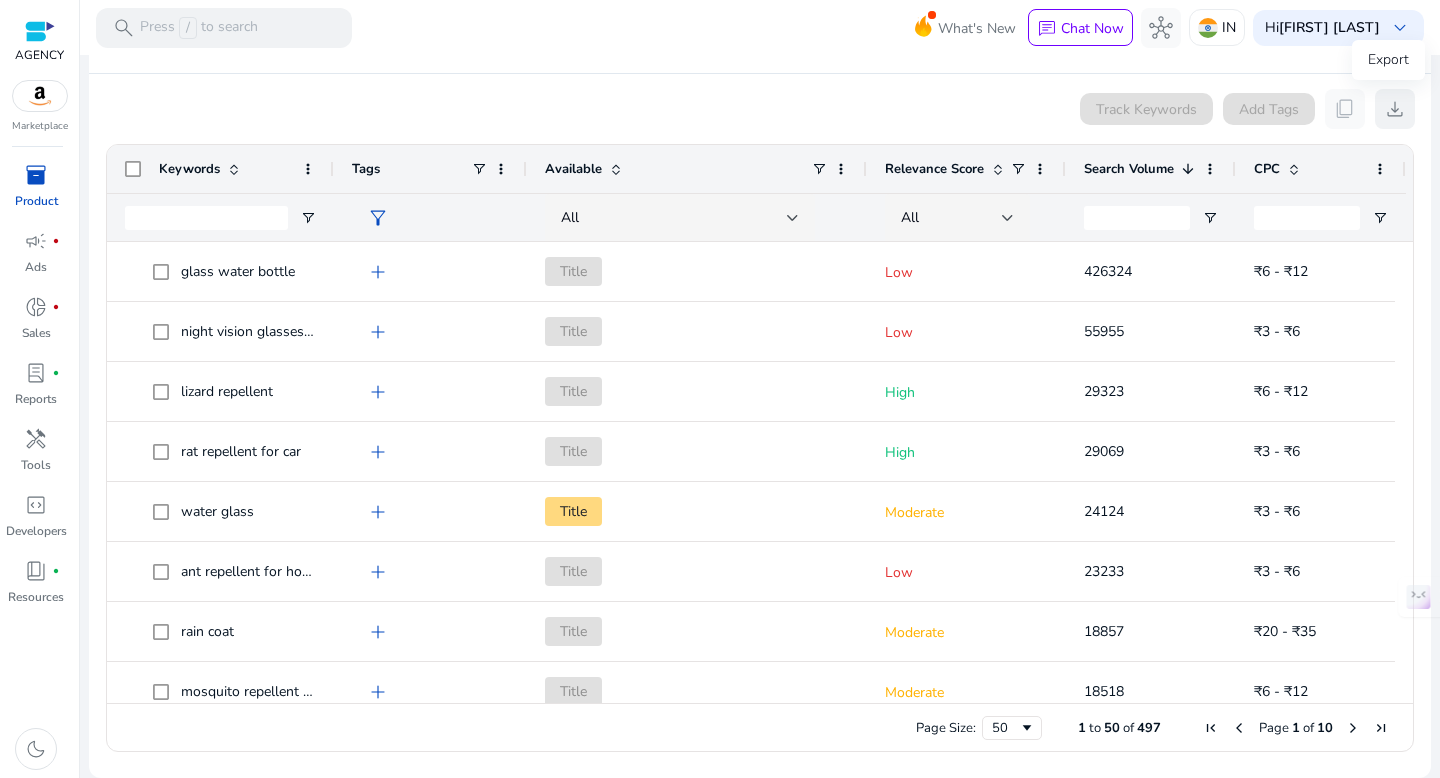 click on "download" 